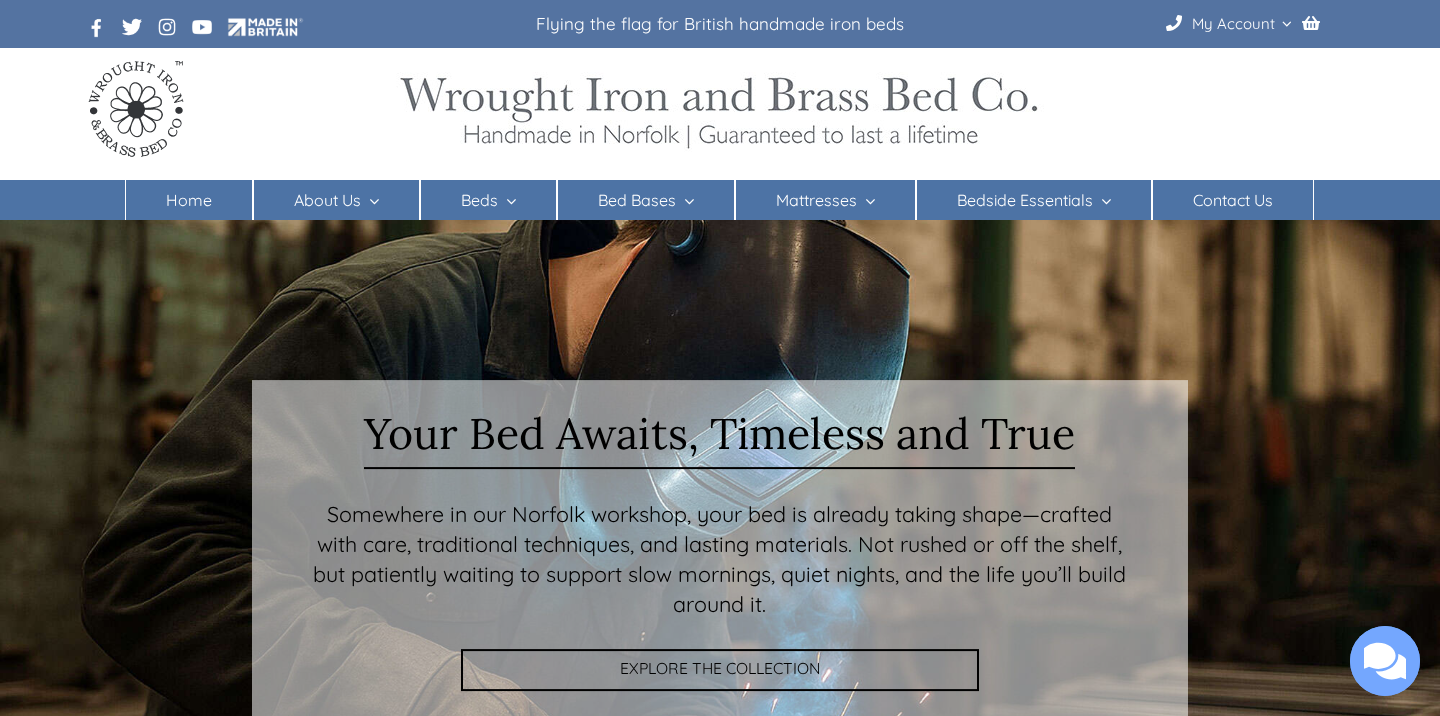 scroll, scrollTop: 0, scrollLeft: 0, axis: both 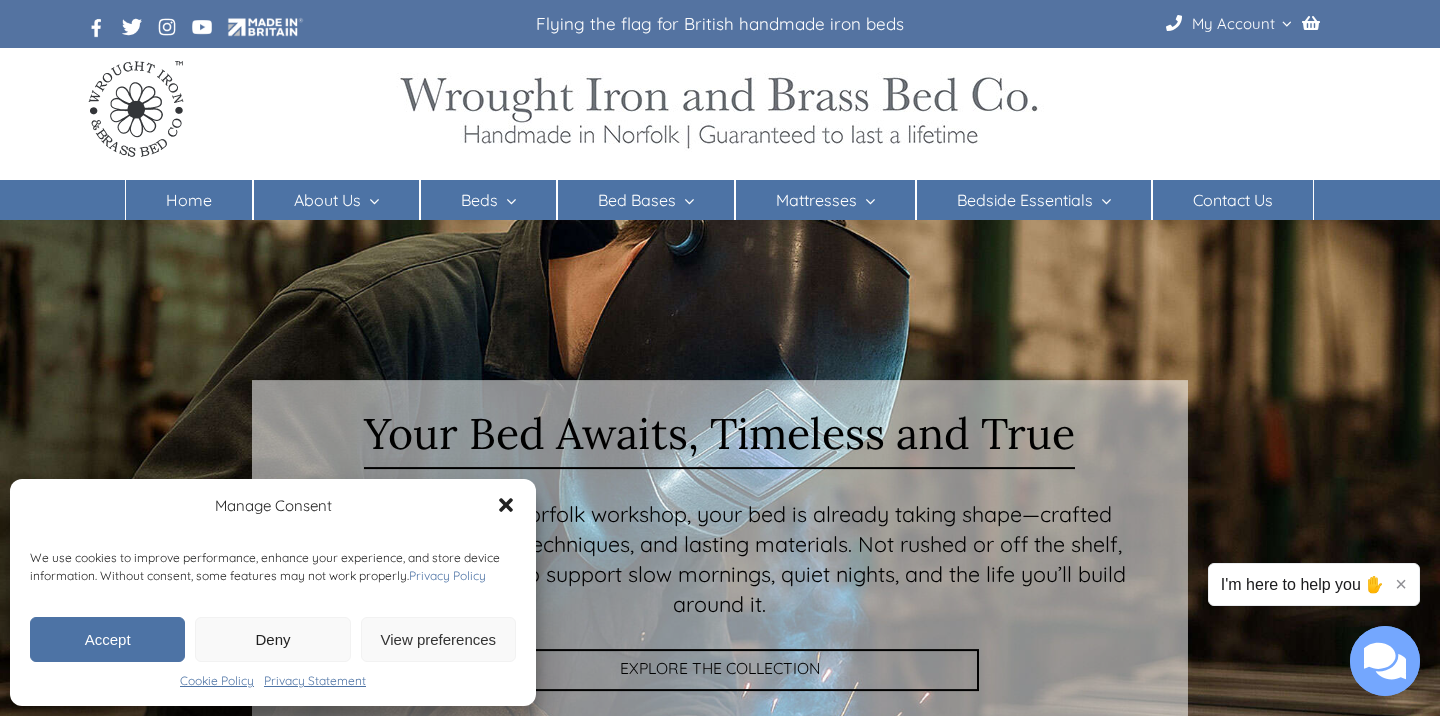 click on "Accept" at bounding box center (107, 639) 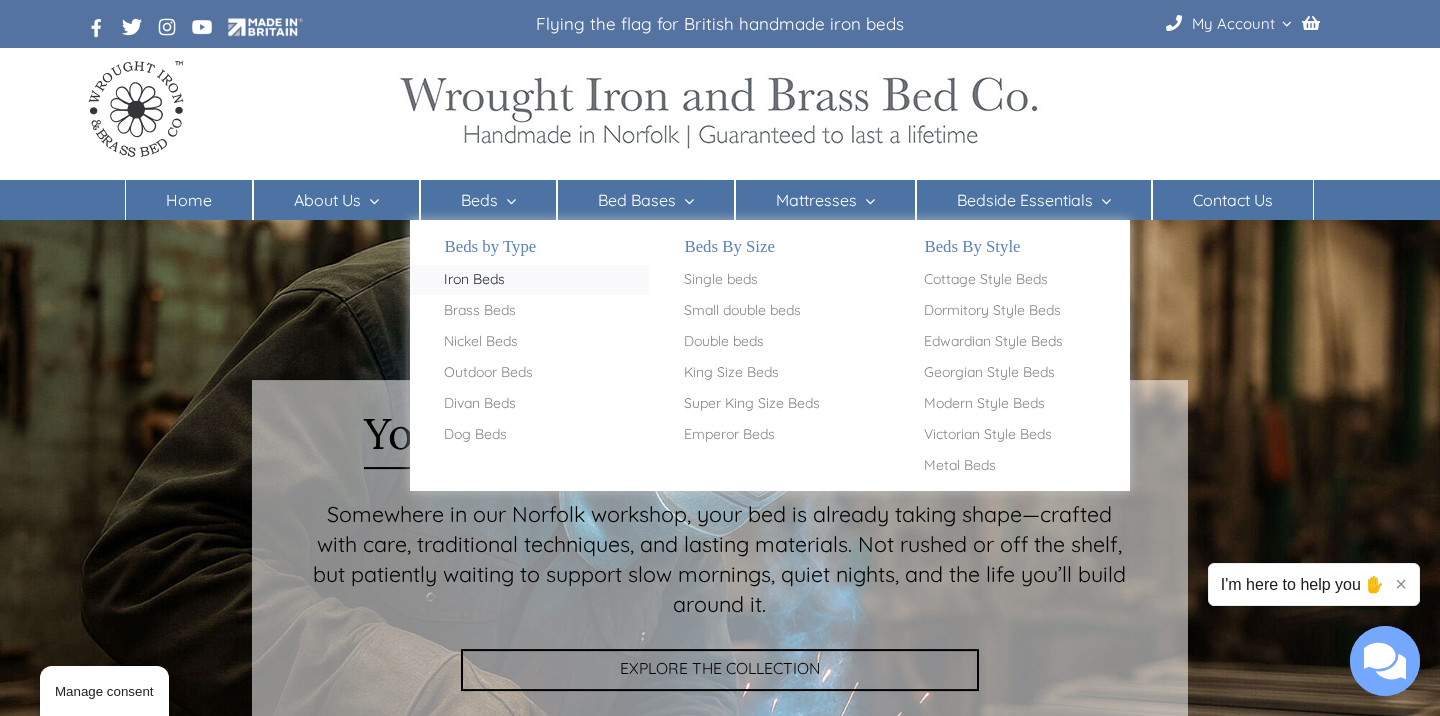 click on "Iron Beds" at bounding box center (474, 280) 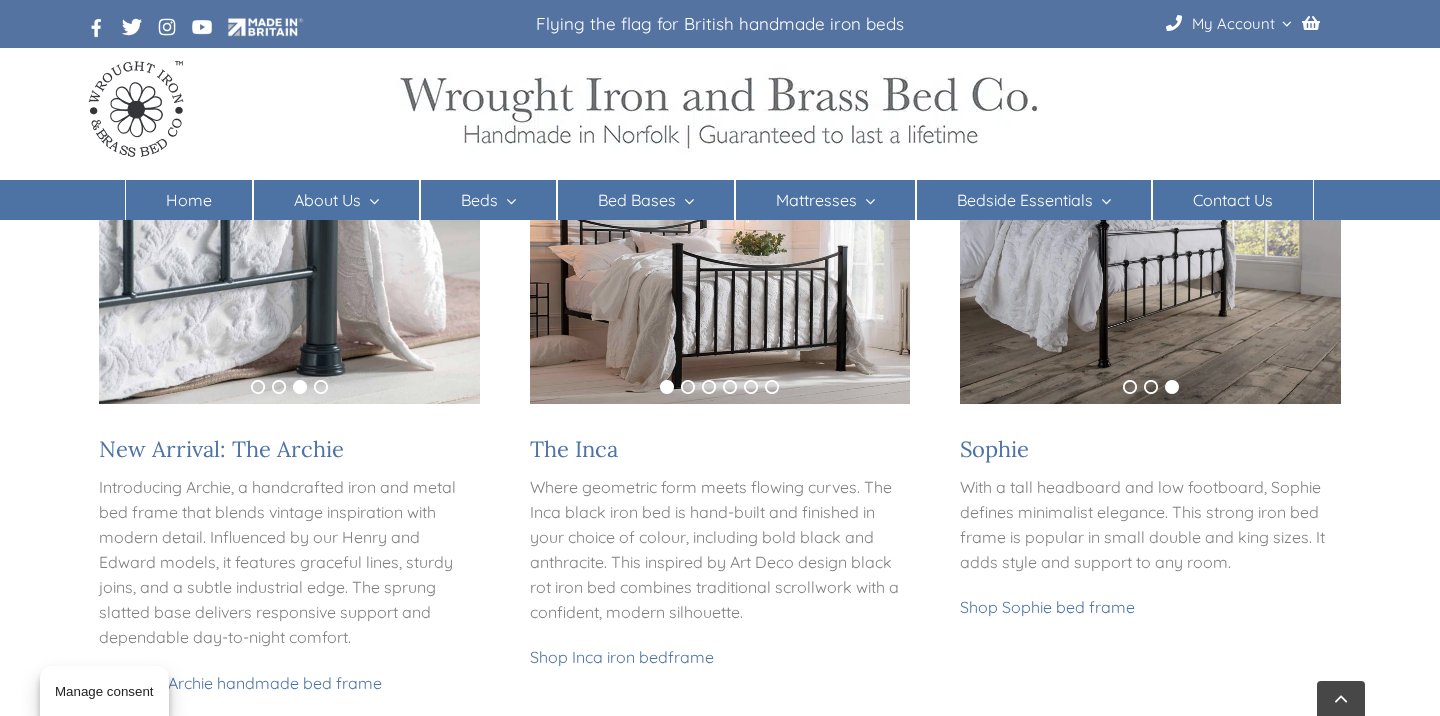 scroll, scrollTop: 464, scrollLeft: 0, axis: vertical 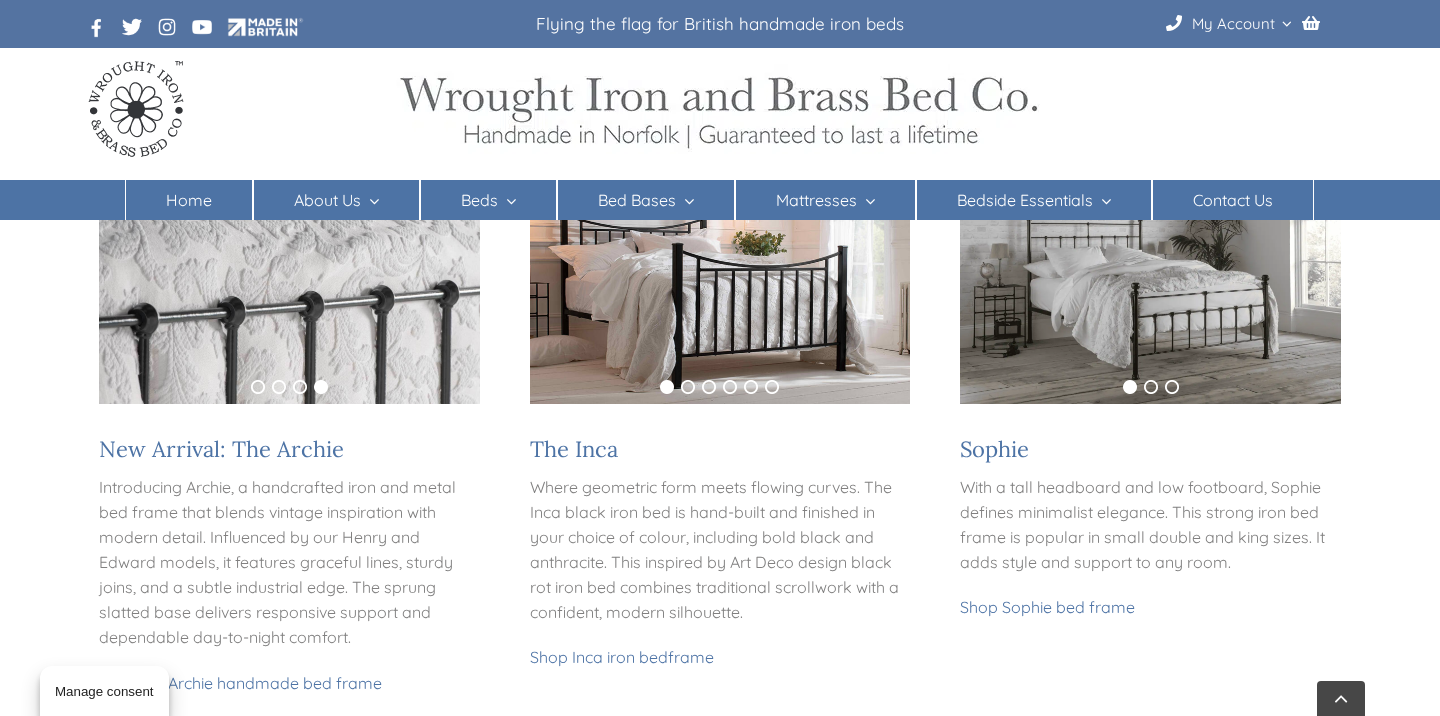 click at bounding box center (289, 277) 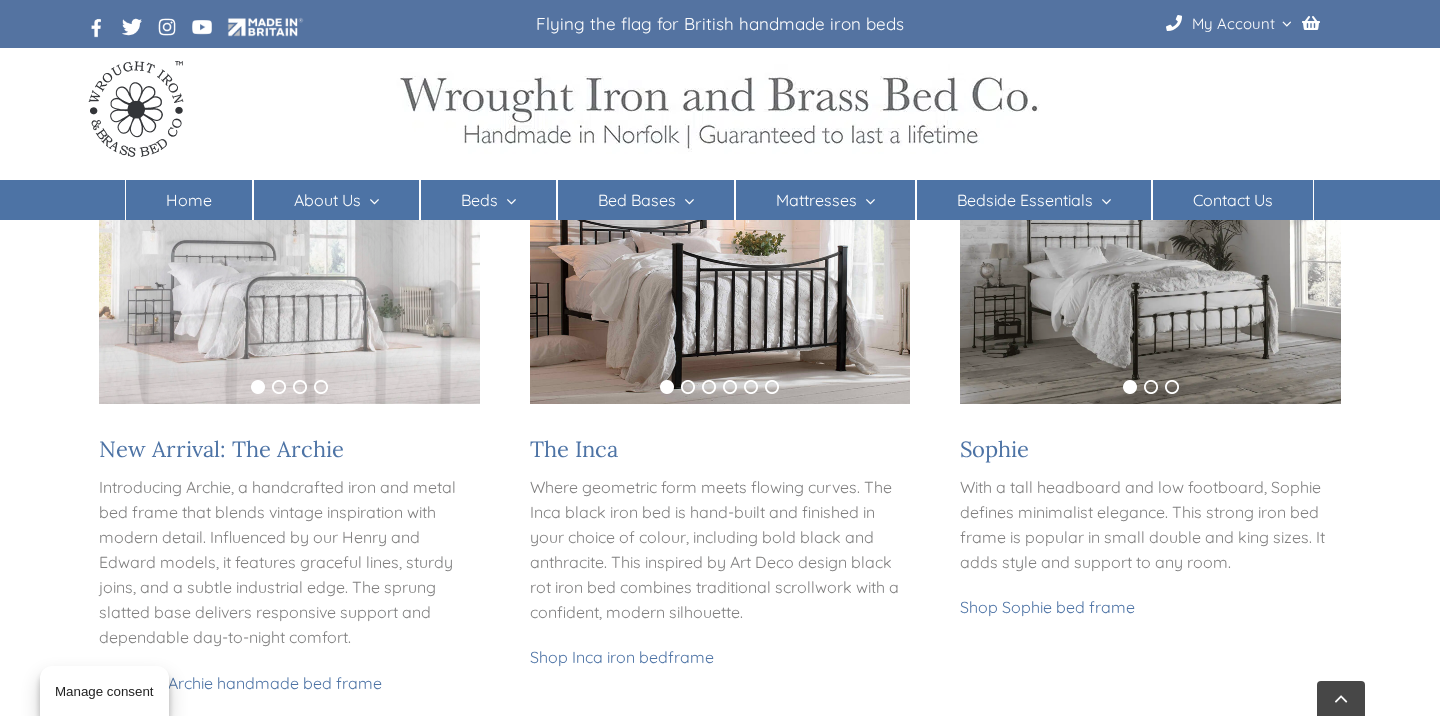click at bounding box center [289, 277] 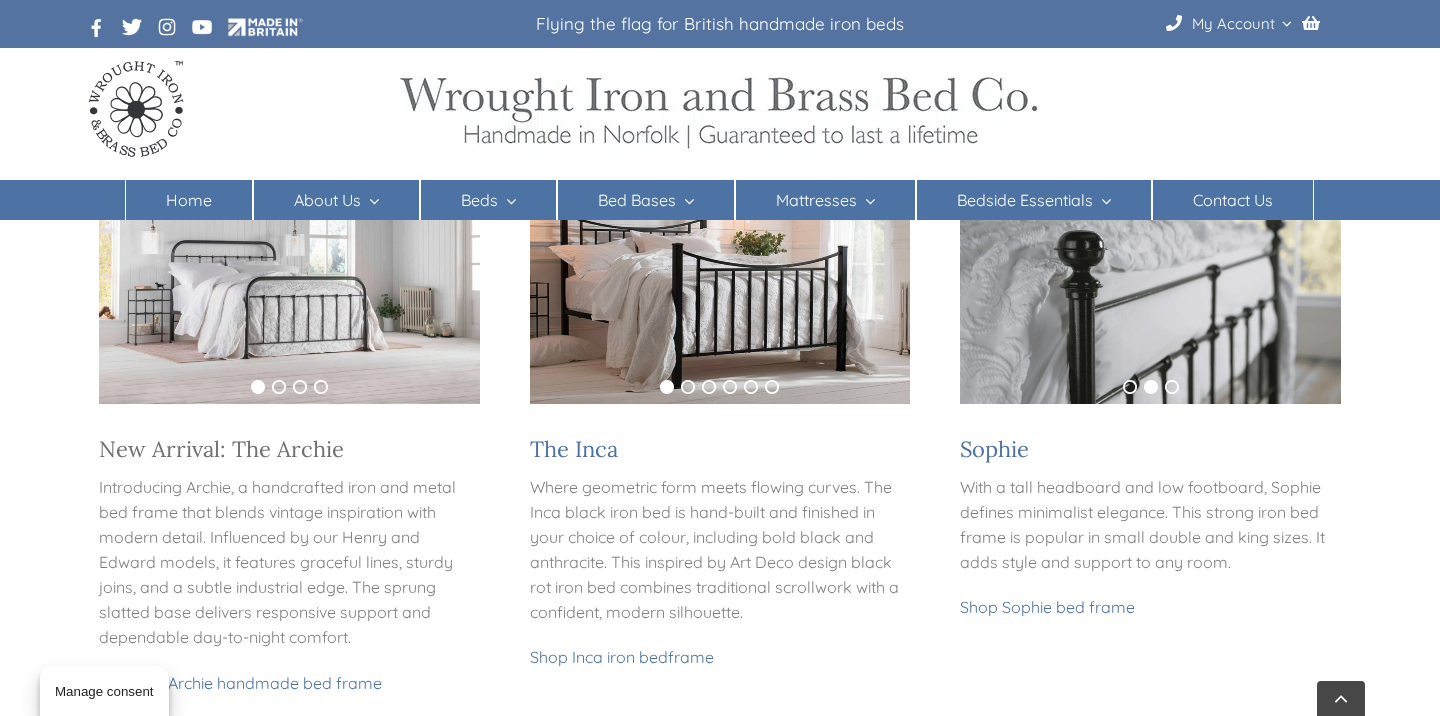 click on "New Arrival: The Archie" at bounding box center (221, 449) 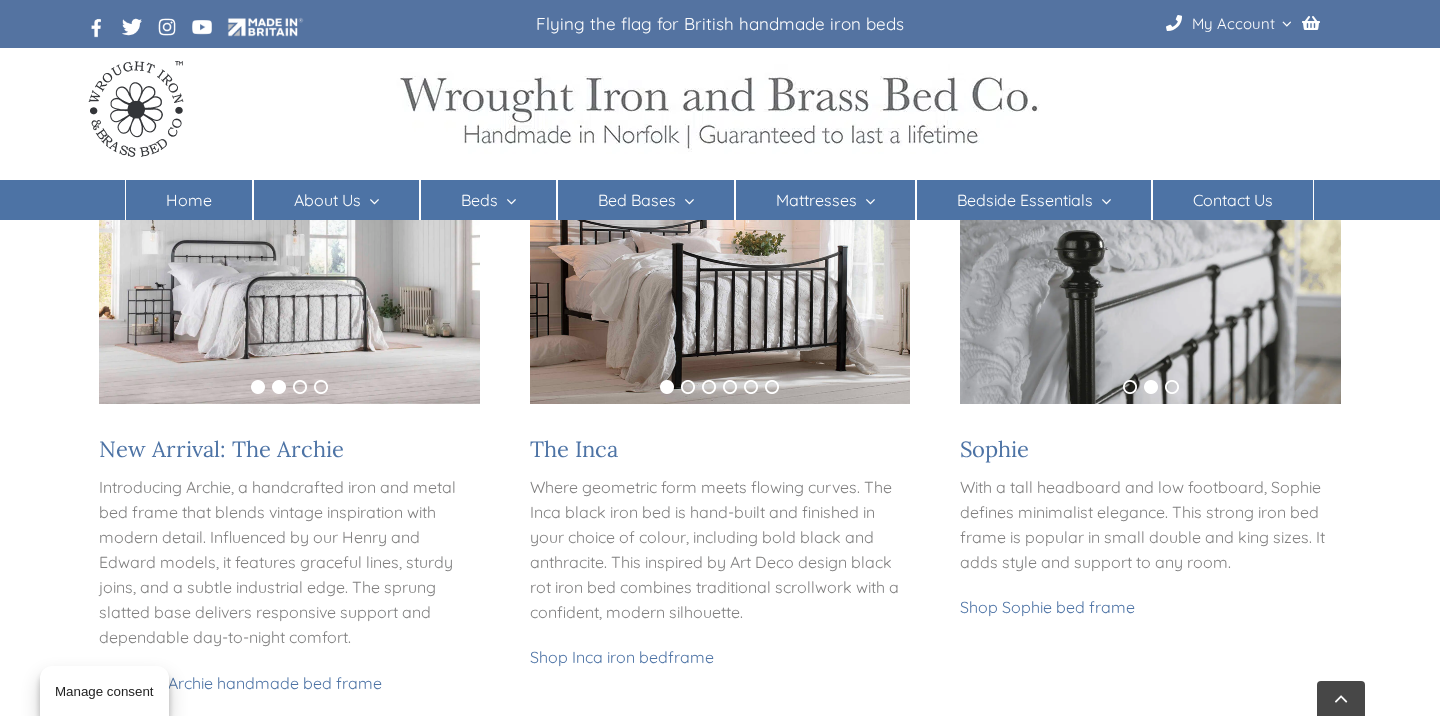 click on "2" at bounding box center [279, 387] 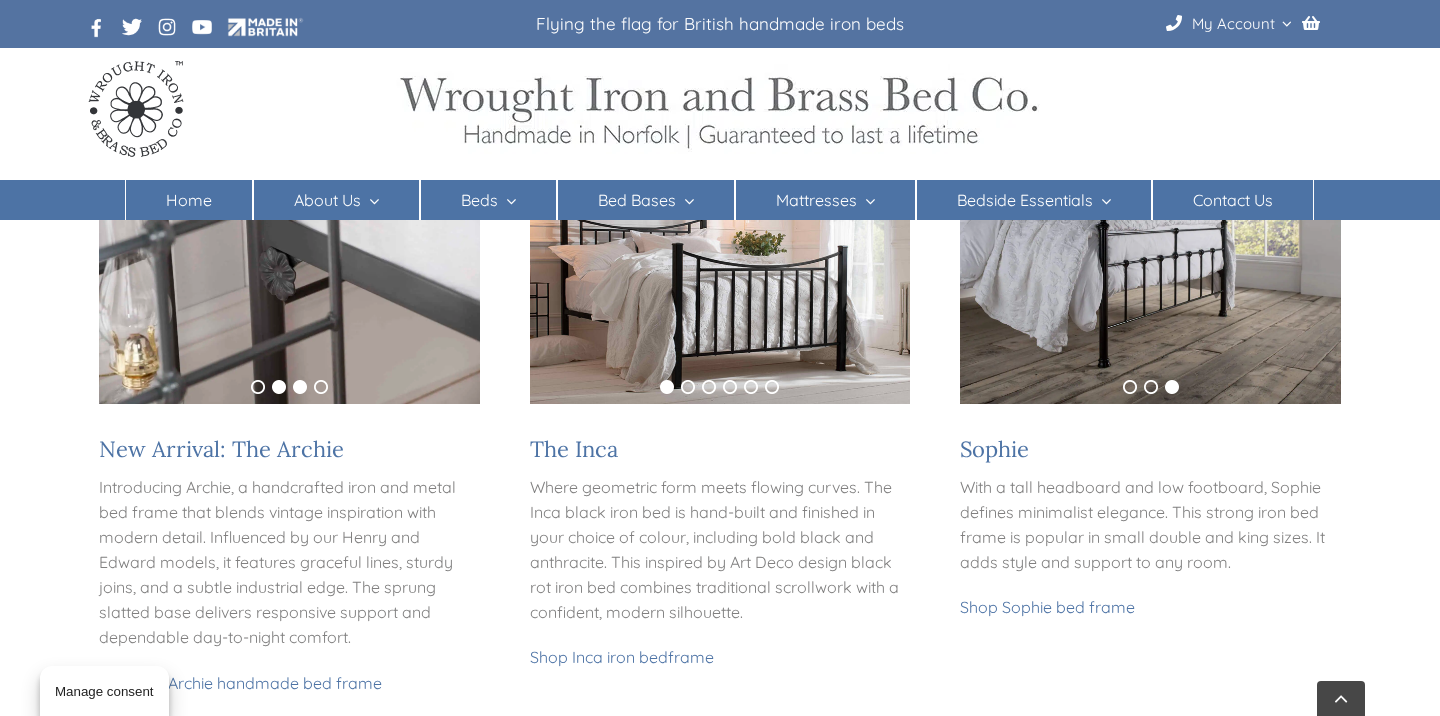 click on "3" at bounding box center [300, 387] 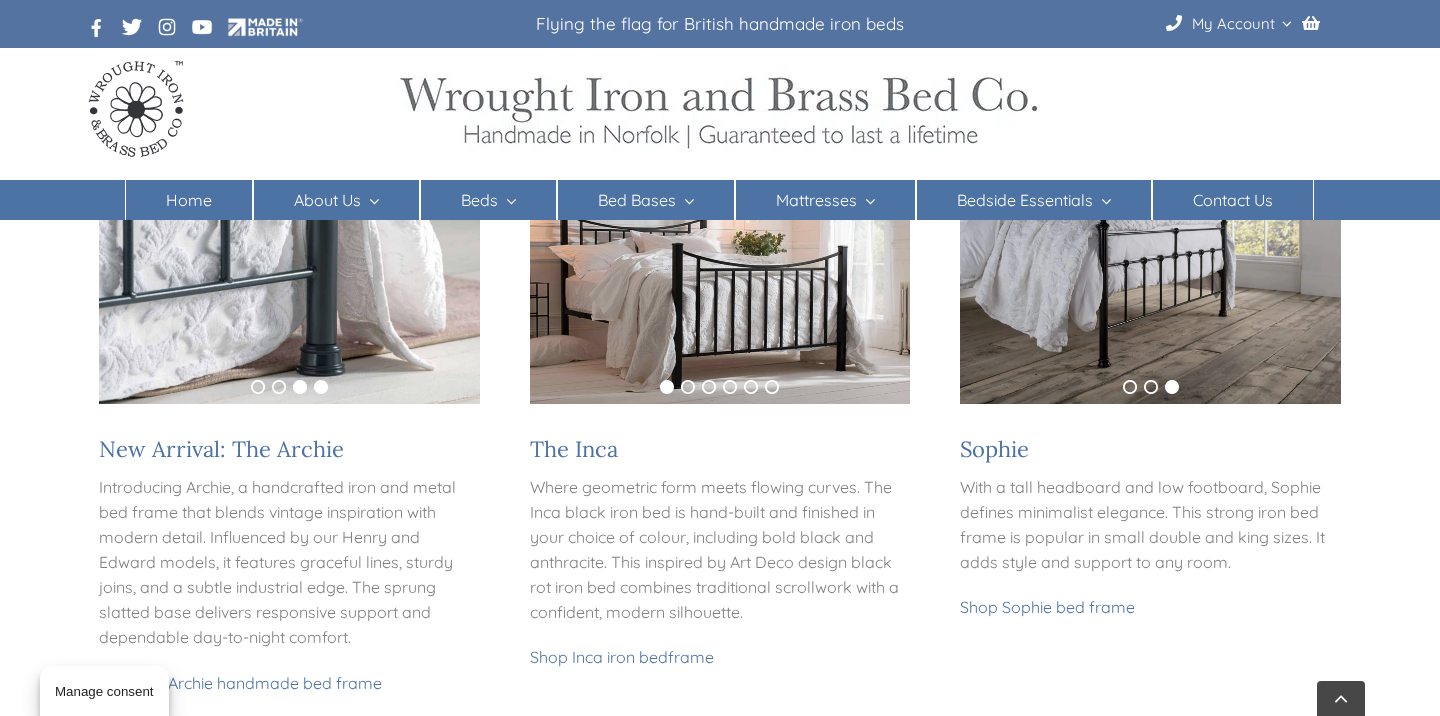 click on "4" at bounding box center (321, 387) 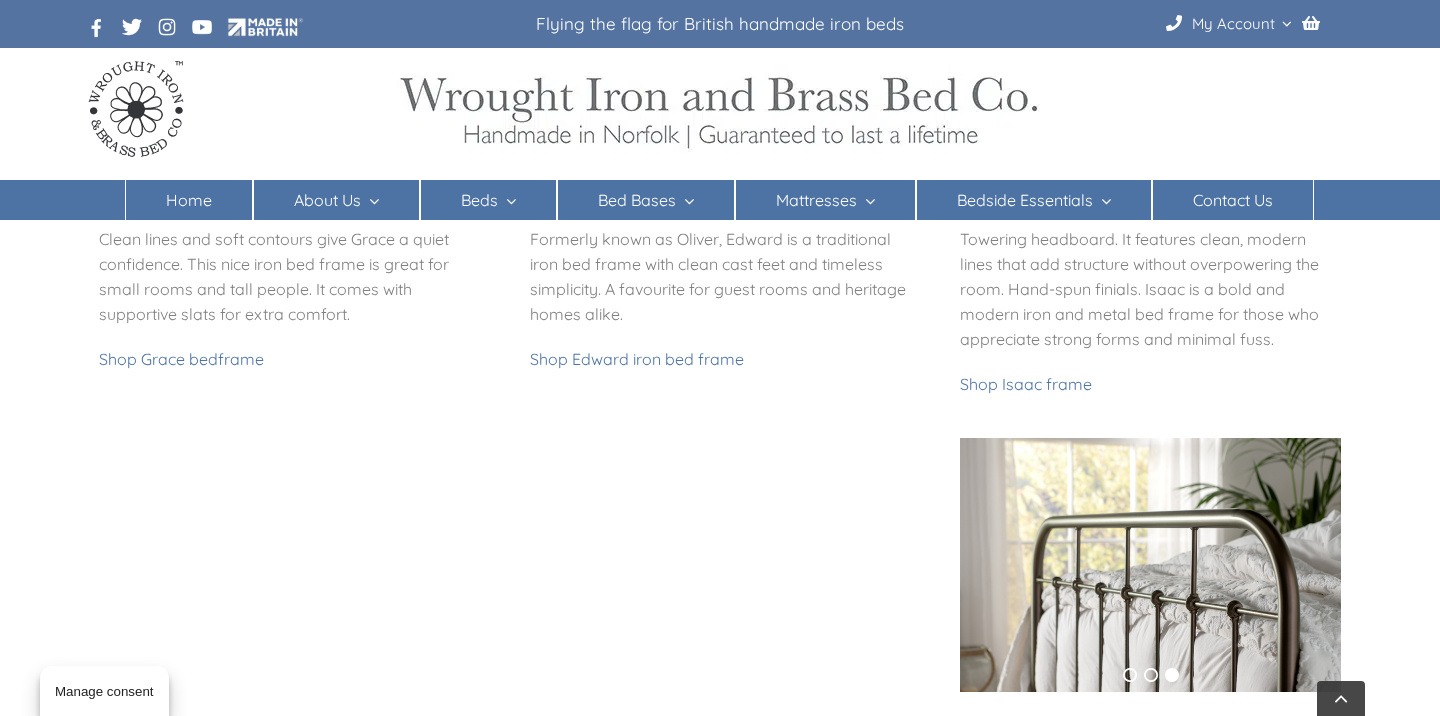 scroll, scrollTop: 1302, scrollLeft: 0, axis: vertical 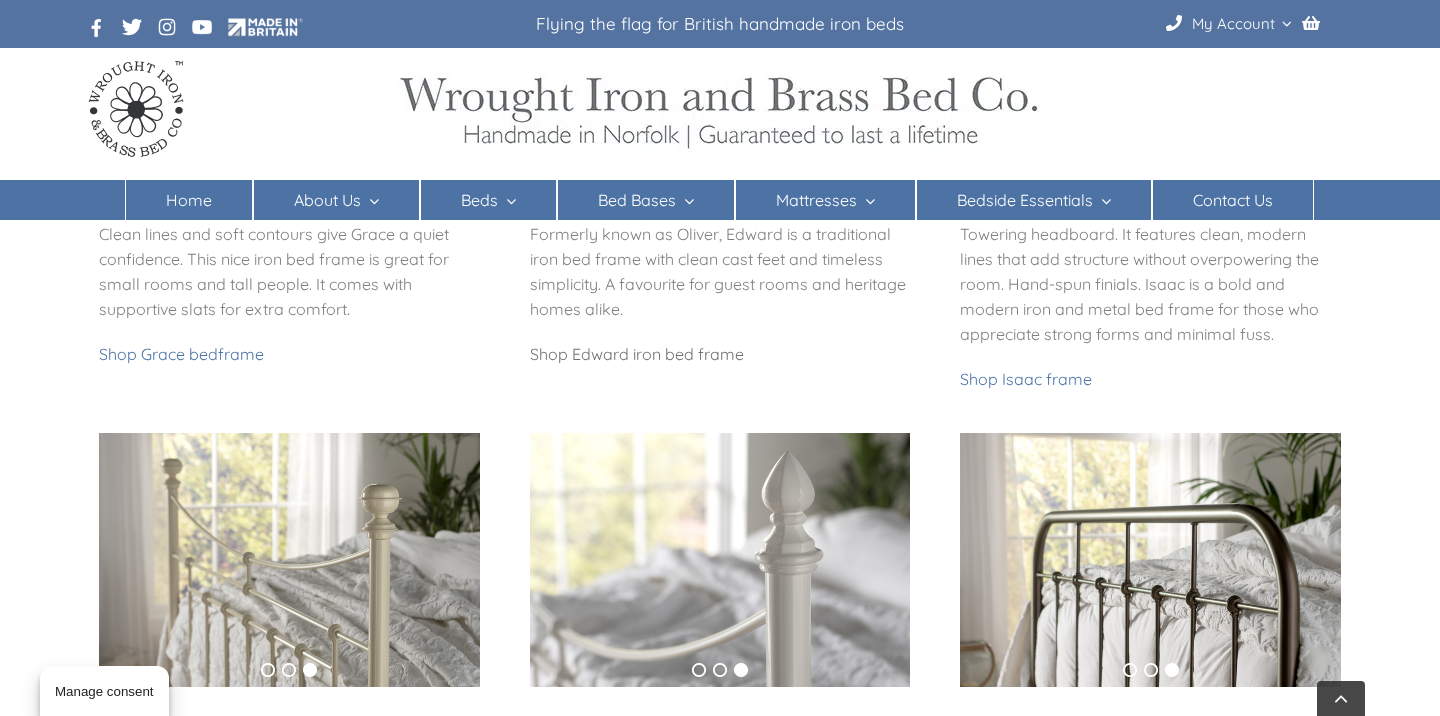 click on "Shop Edward iron bed frame" at bounding box center [637, 354] 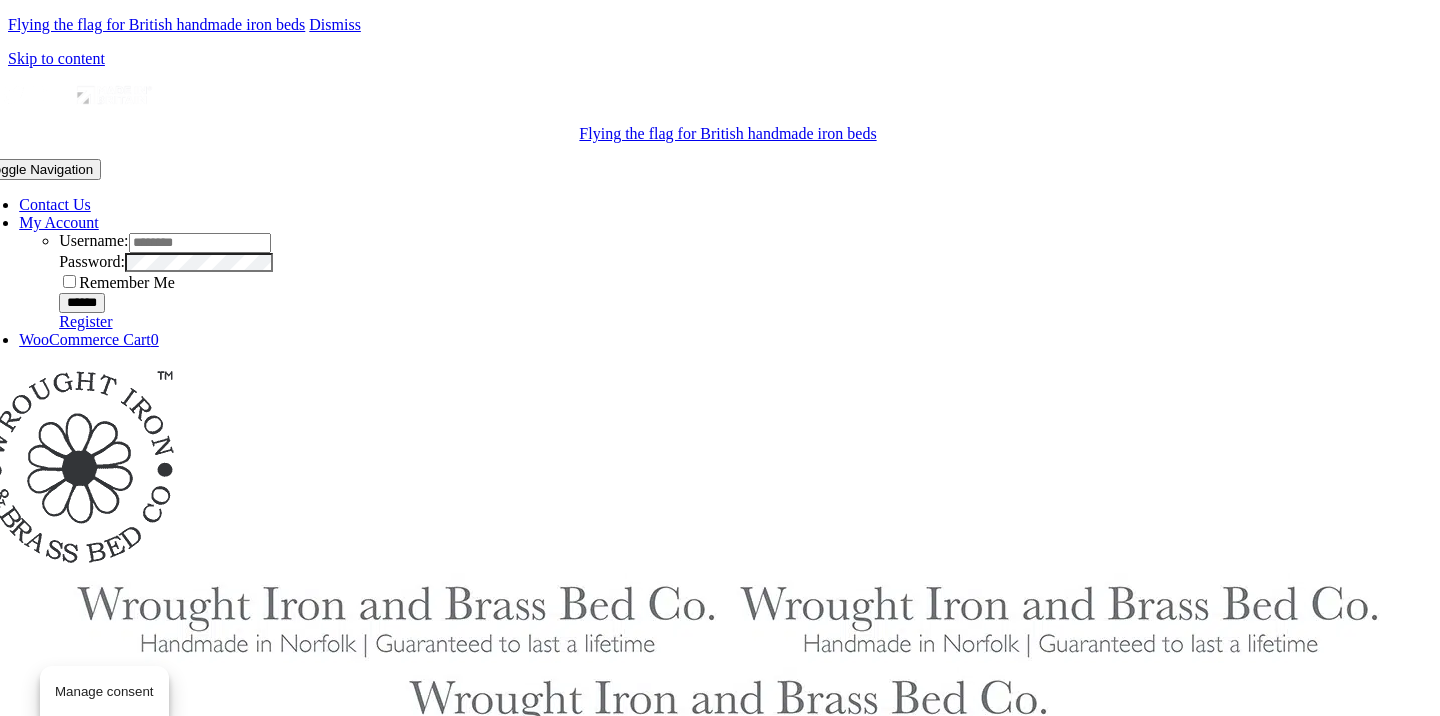 scroll, scrollTop: 0, scrollLeft: 0, axis: both 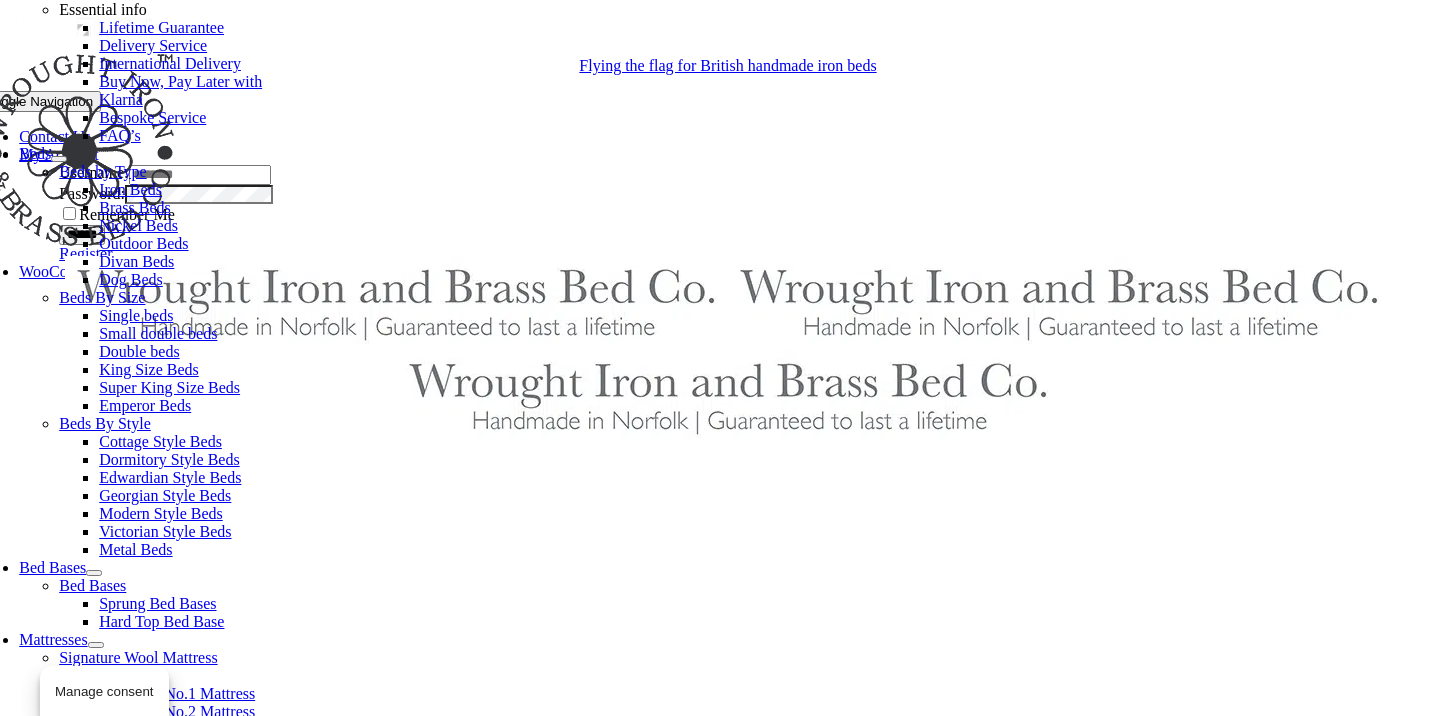 click on "Dormitory Style Beds" at bounding box center (169, 459) 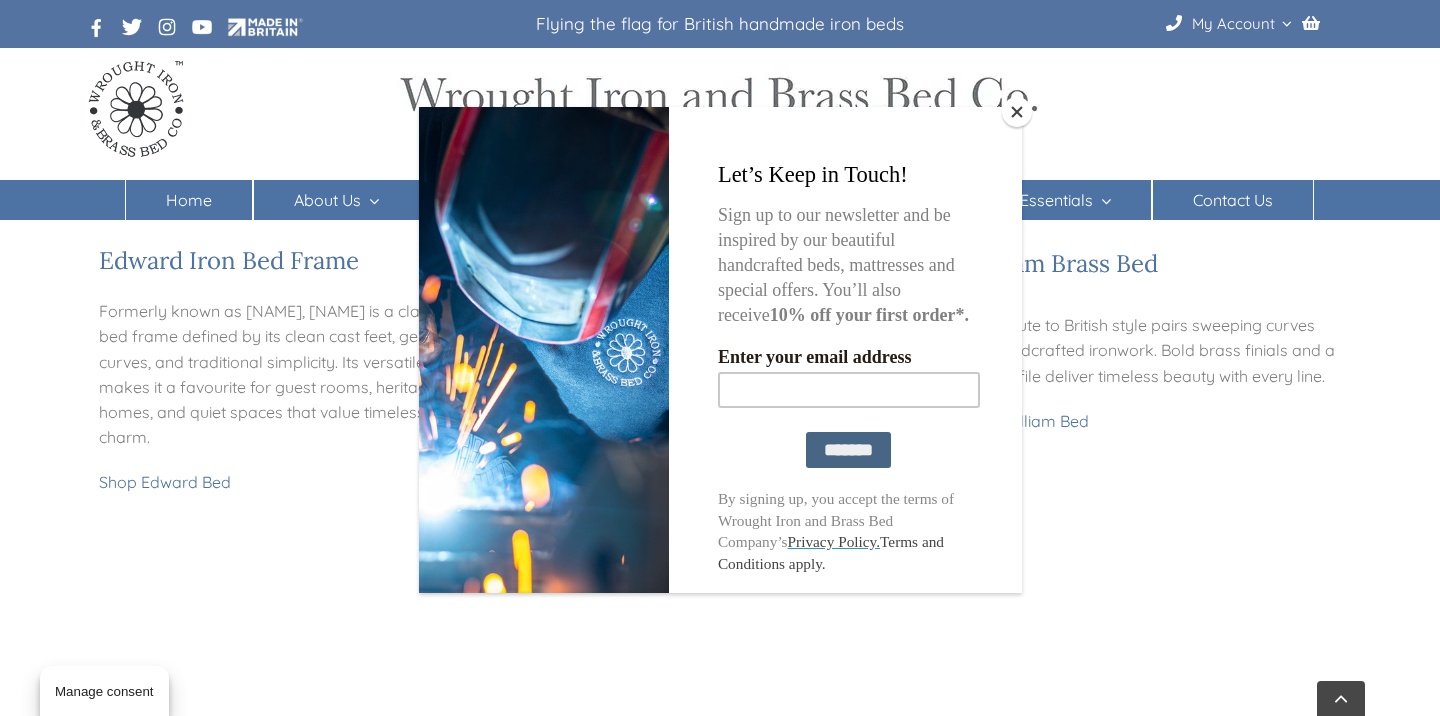 scroll, scrollTop: 658, scrollLeft: 0, axis: vertical 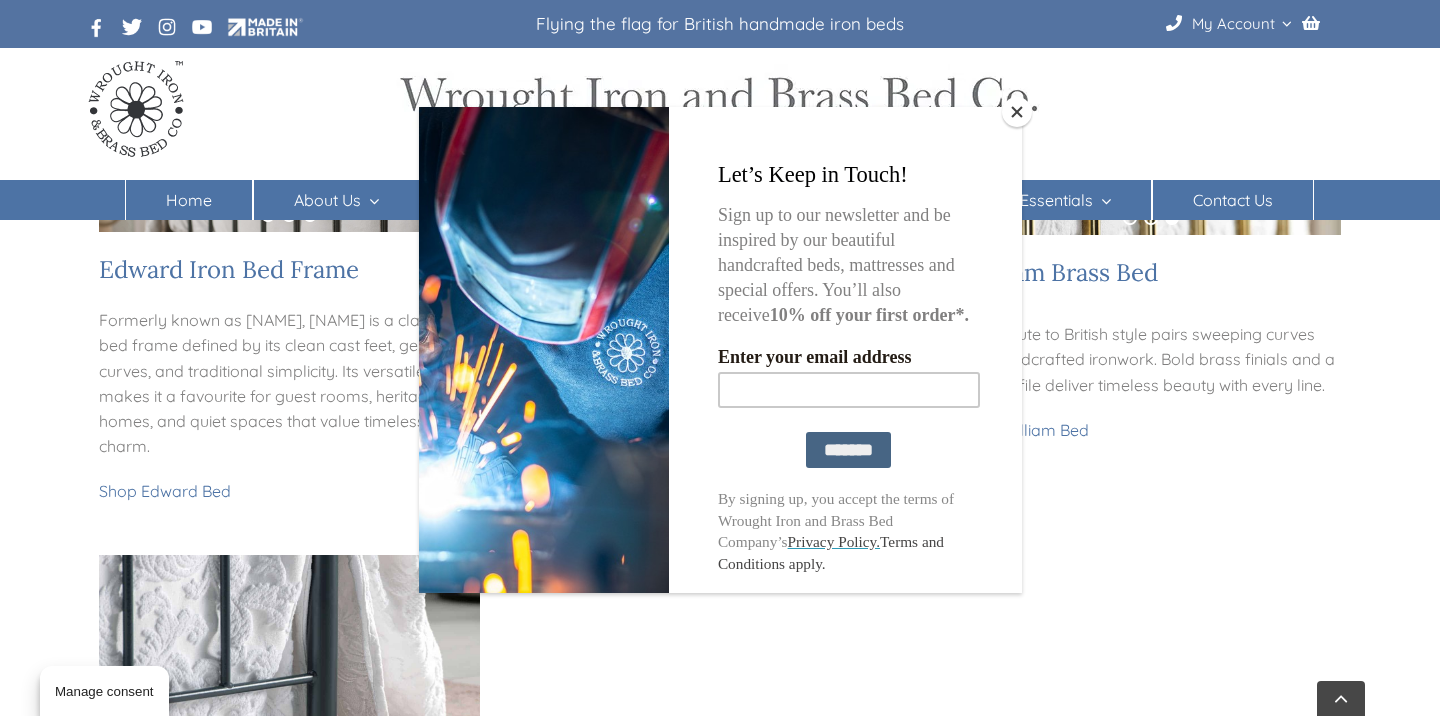 click at bounding box center [1017, 112] 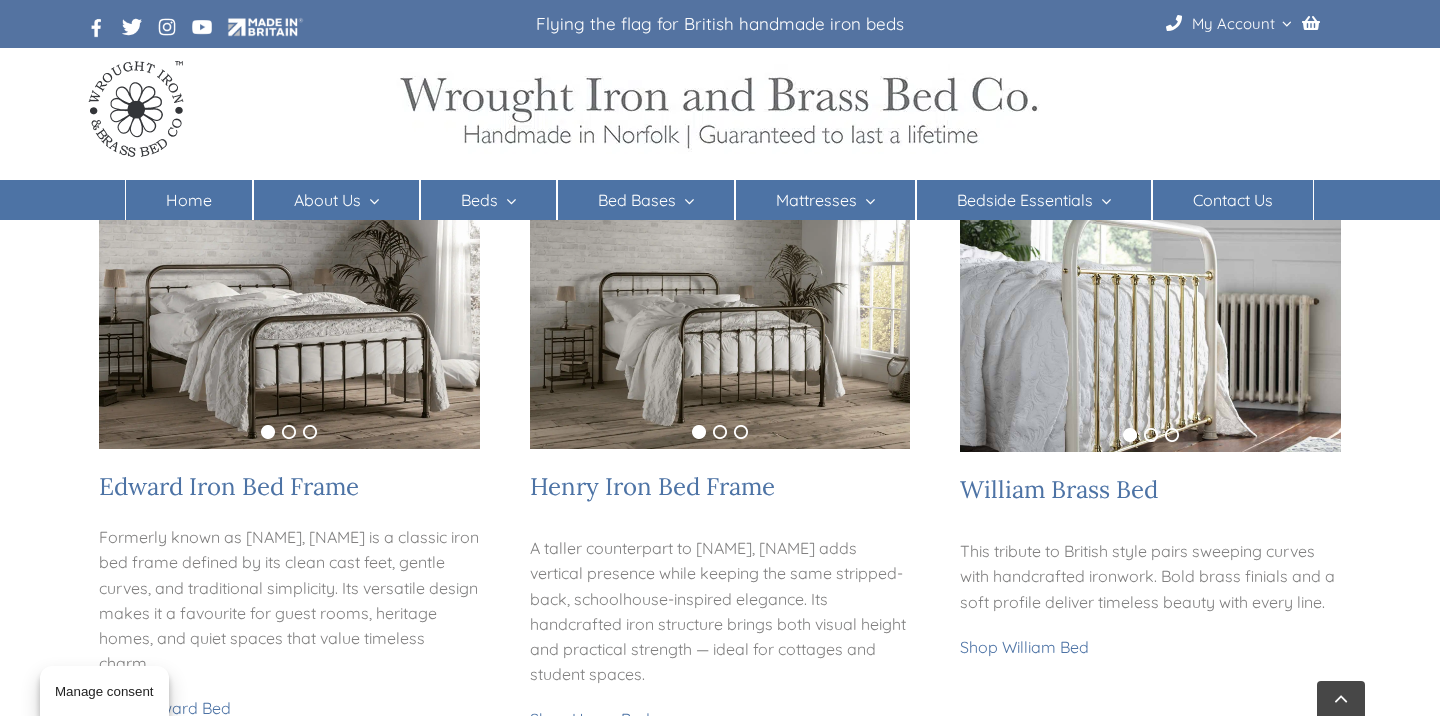 scroll, scrollTop: 441, scrollLeft: 0, axis: vertical 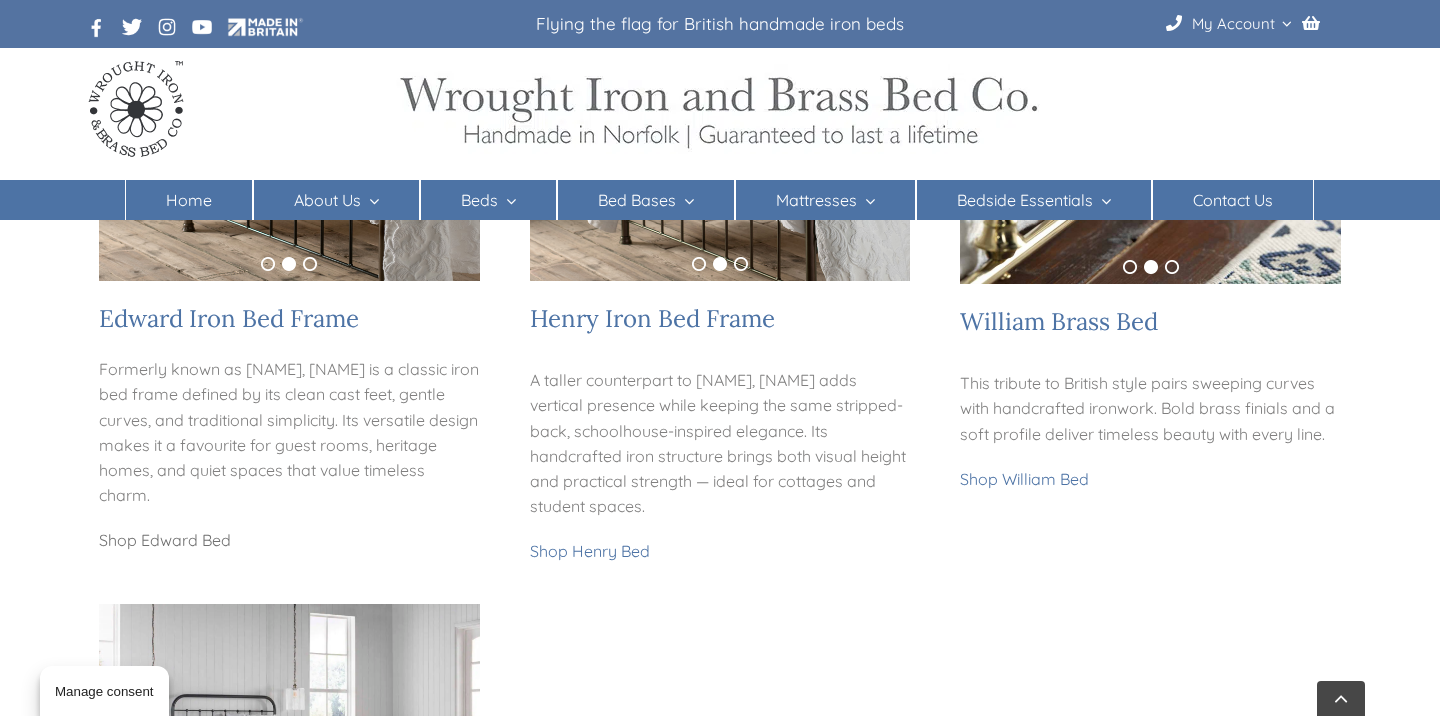 click on "Shop Edward Bed" at bounding box center [165, 540] 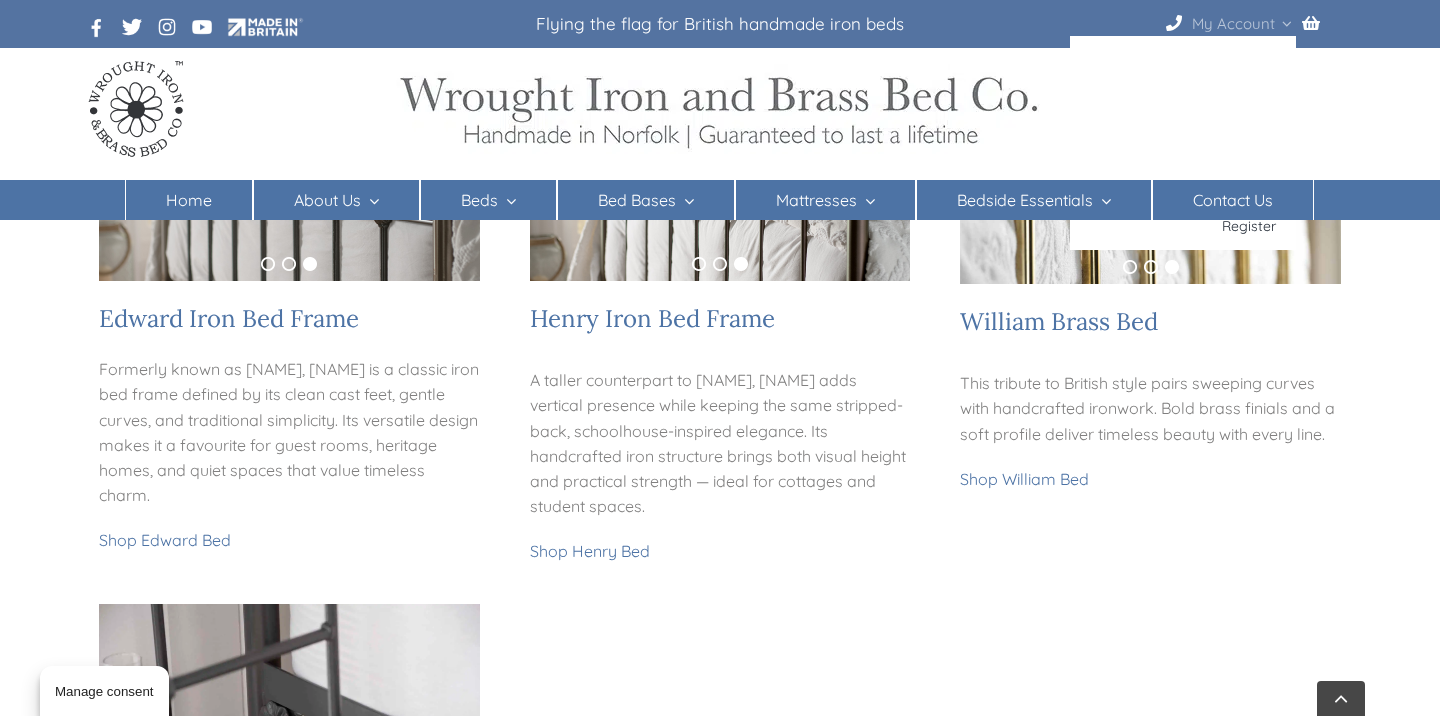 click on "My Account" at bounding box center (1233, 24) 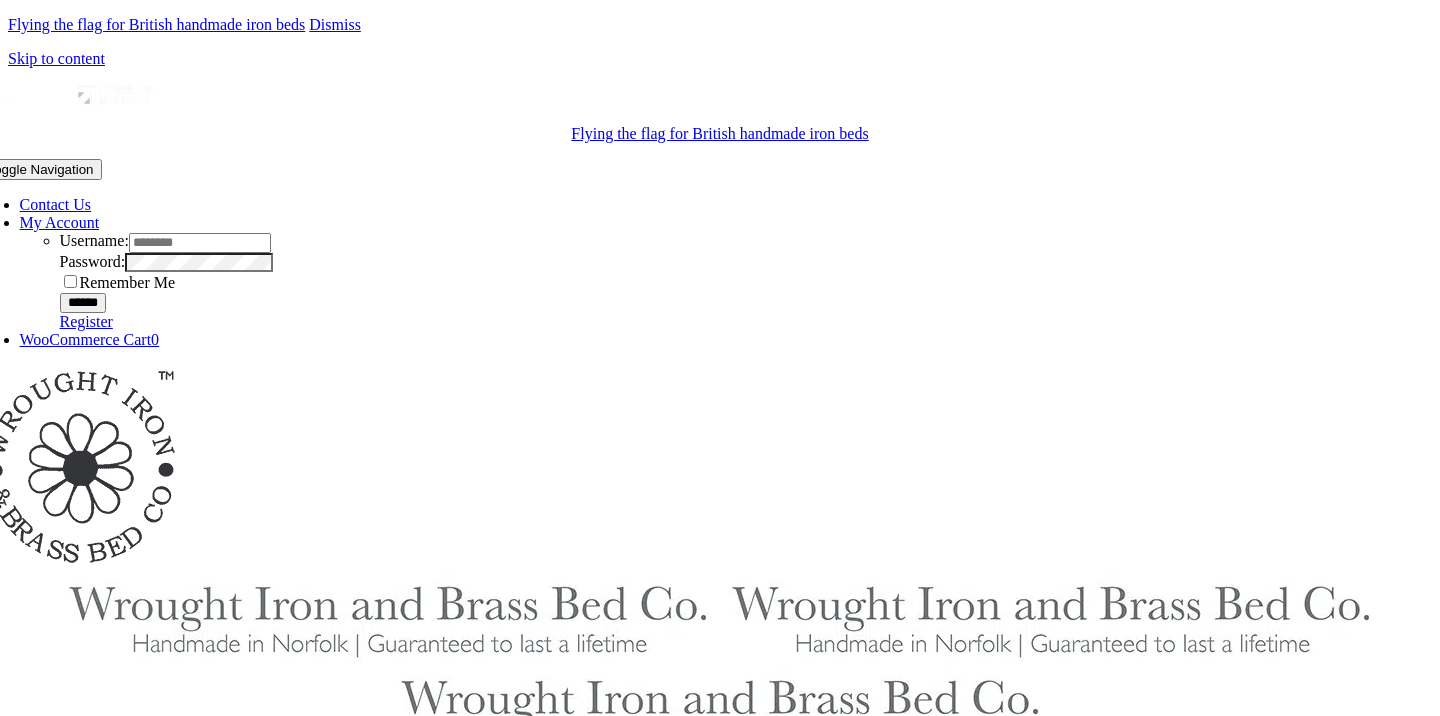 scroll, scrollTop: 0, scrollLeft: 0, axis: both 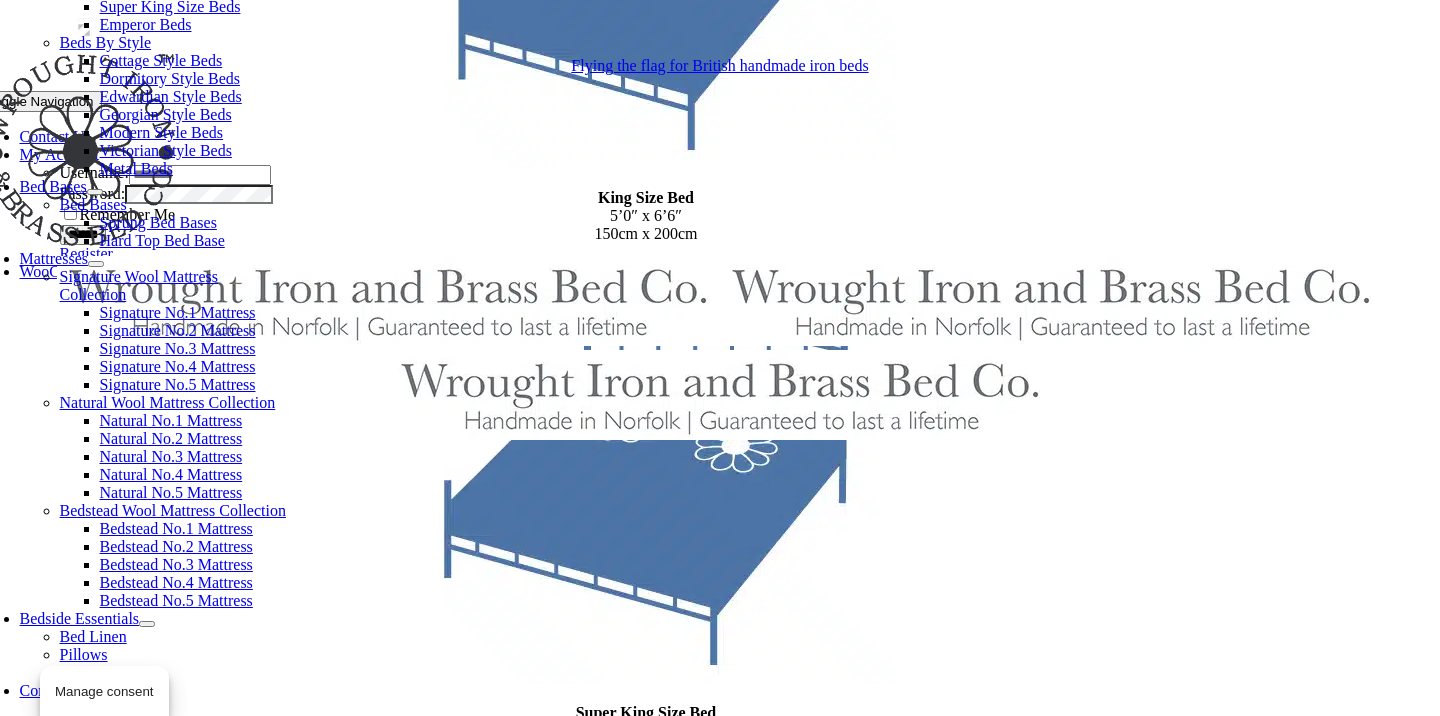 click on "Bed Bases Sprung Bed Bases Hard Top Bed Base" at bounding box center (666, 223) 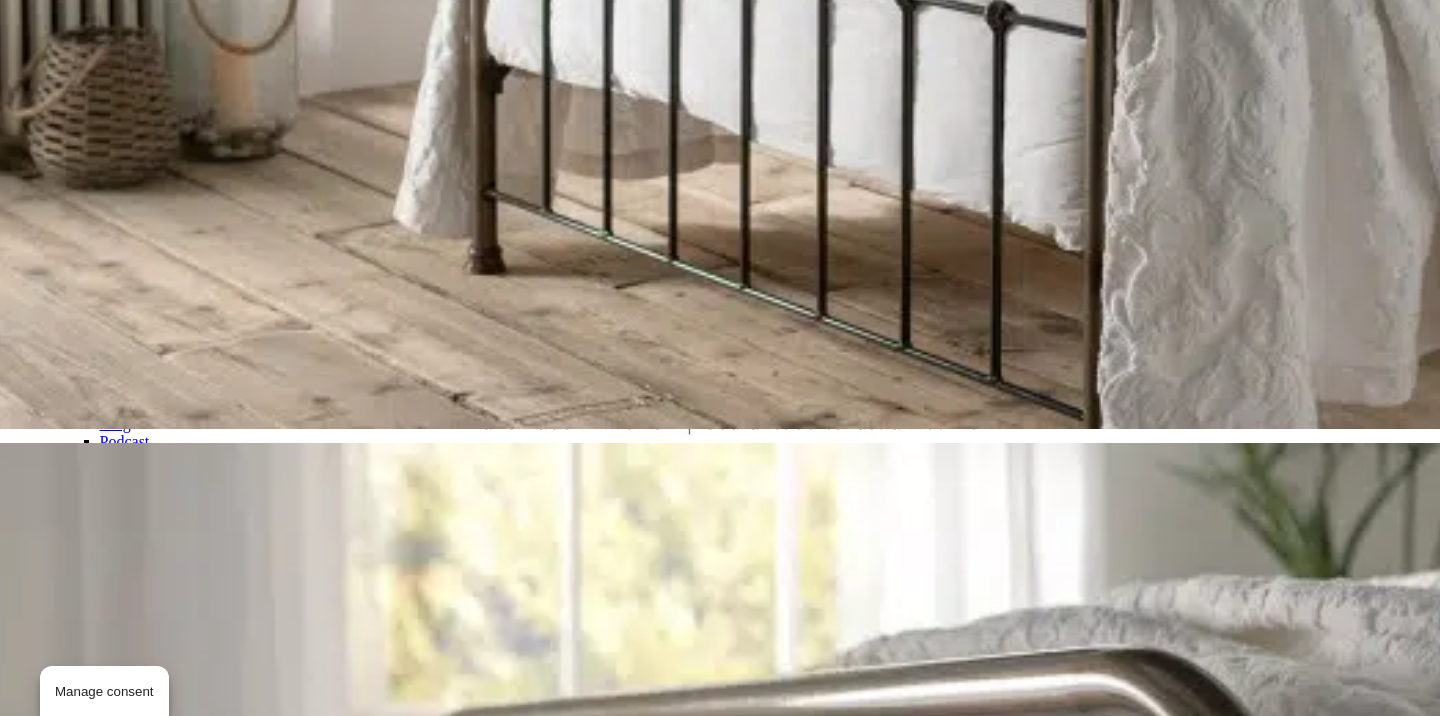 scroll, scrollTop: 10629, scrollLeft: 2, axis: both 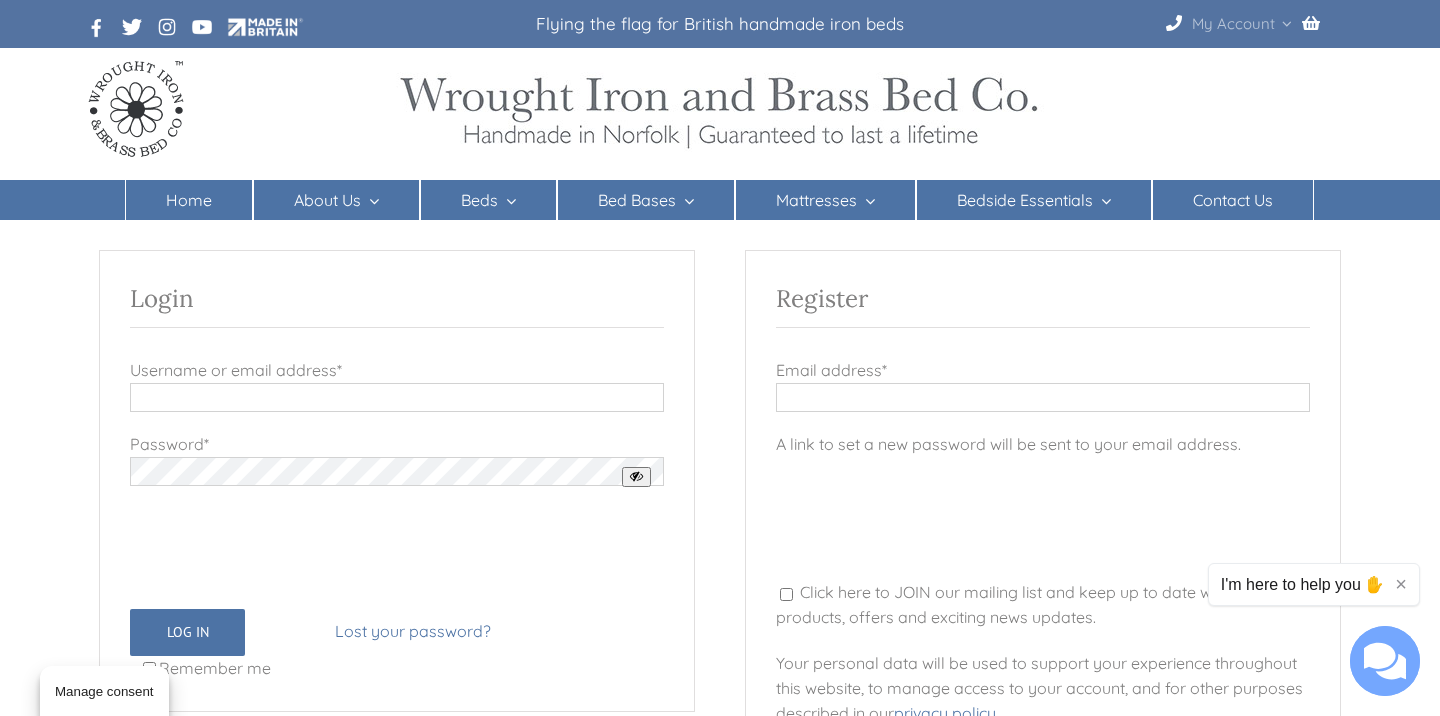 click on "Username or email address  * Required" at bounding box center (397, 397) 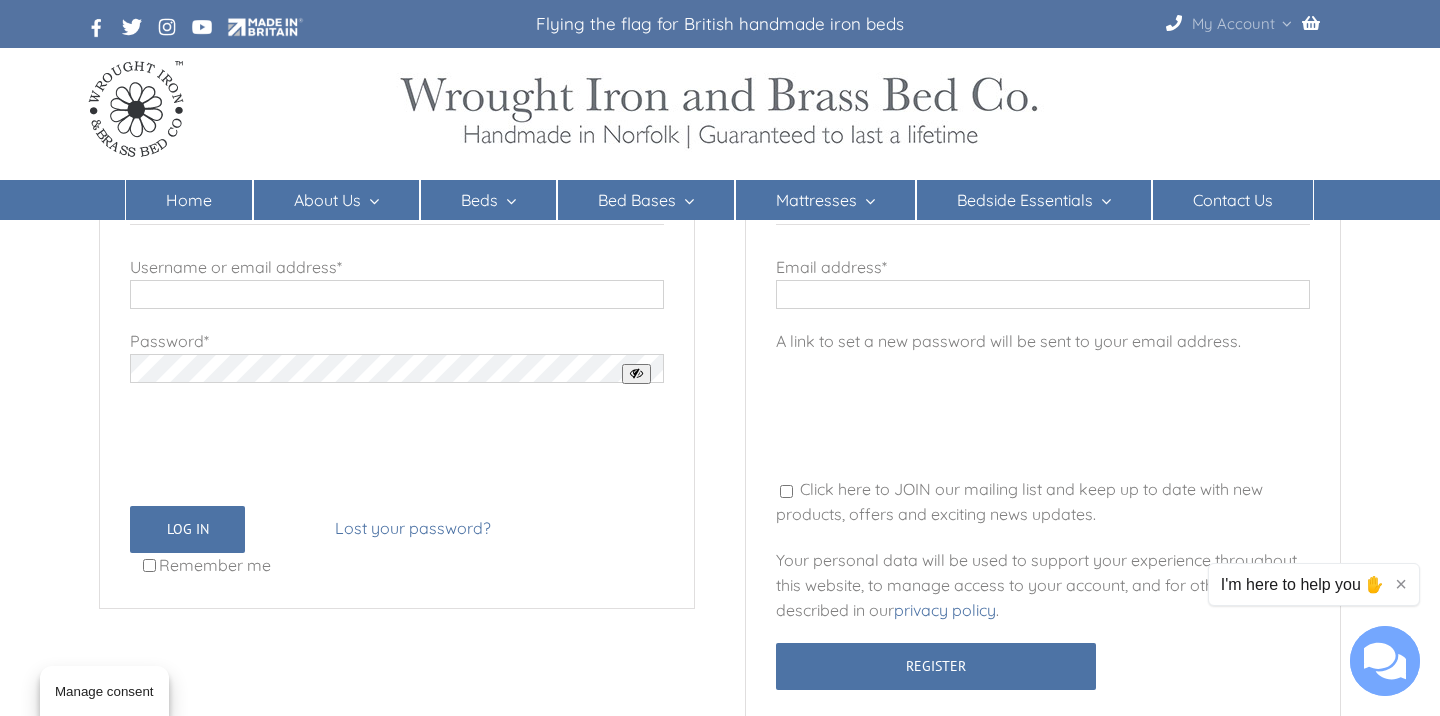 scroll, scrollTop: 103, scrollLeft: 0, axis: vertical 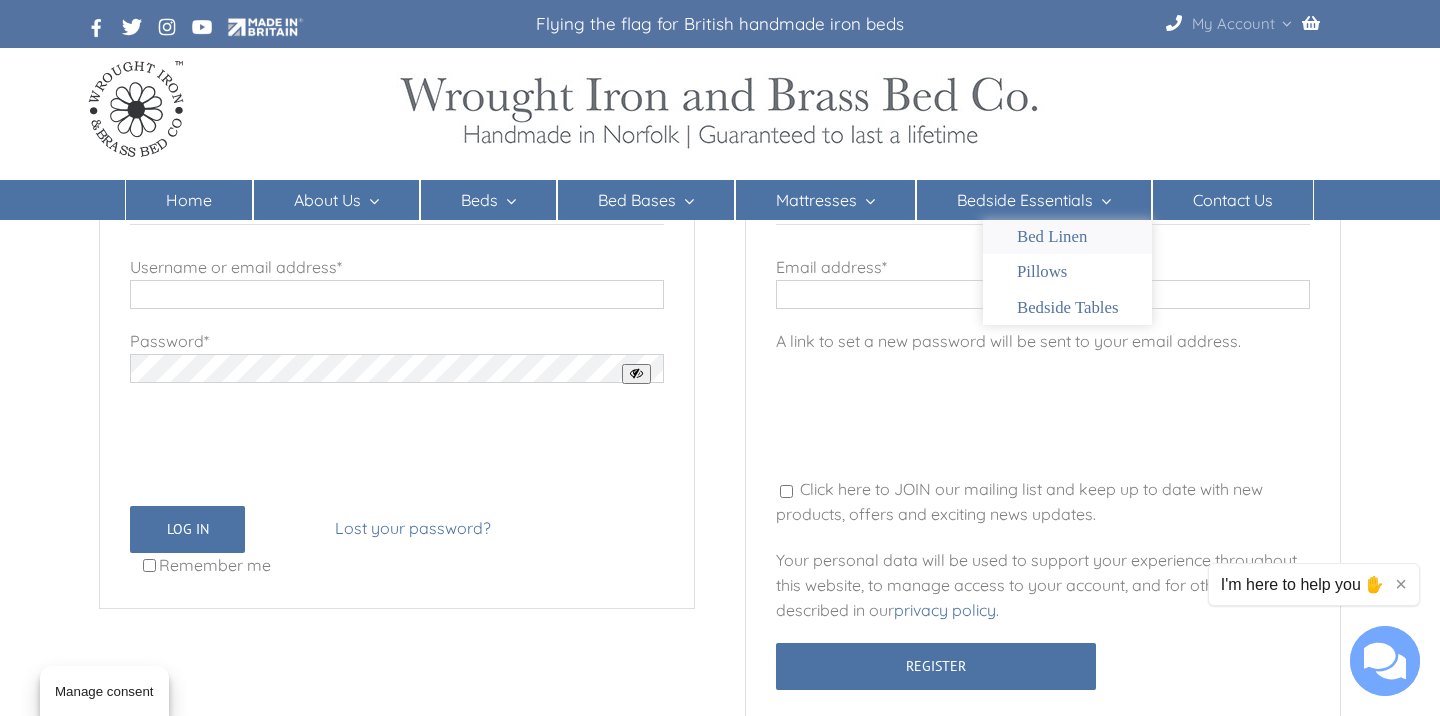 click on "Bed Linen" at bounding box center [1052, 237] 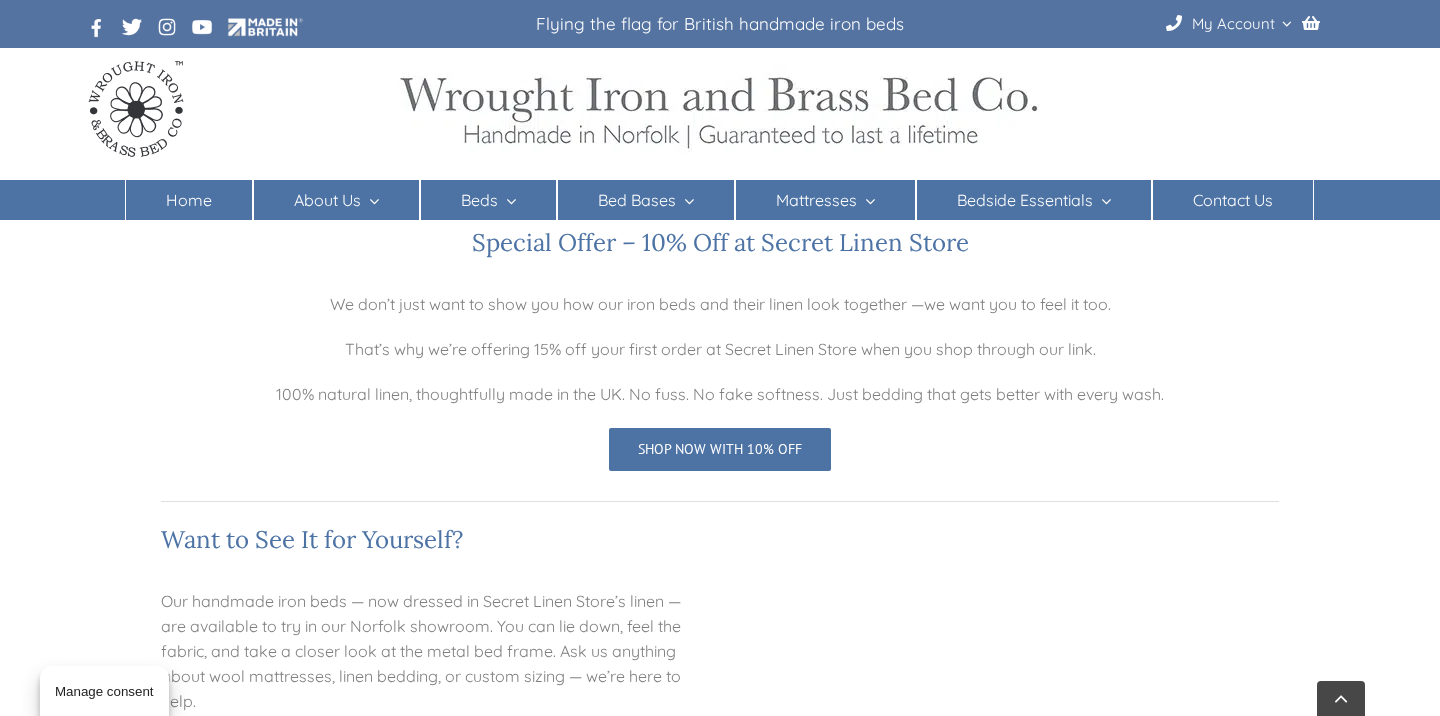 scroll, scrollTop: 1241, scrollLeft: 0, axis: vertical 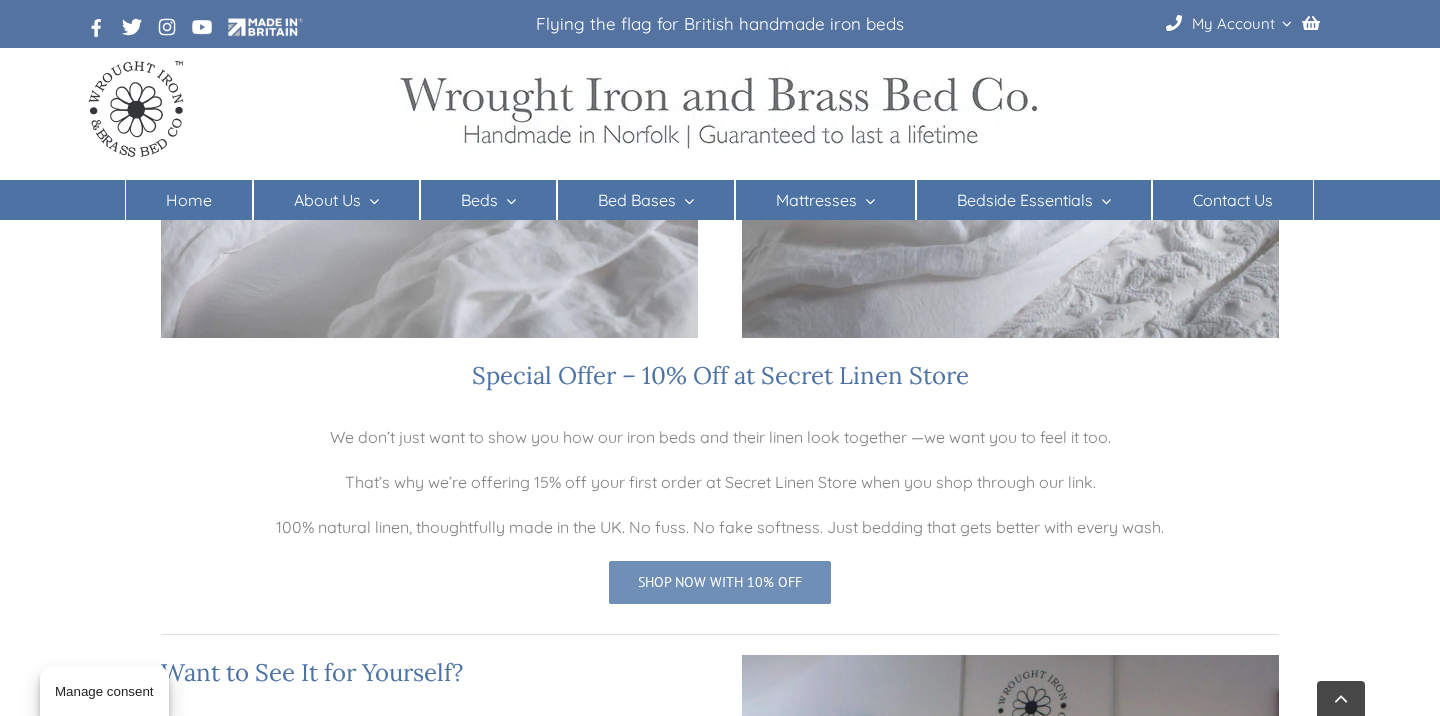 click on "Shop now with 10% off" at bounding box center (720, 582) 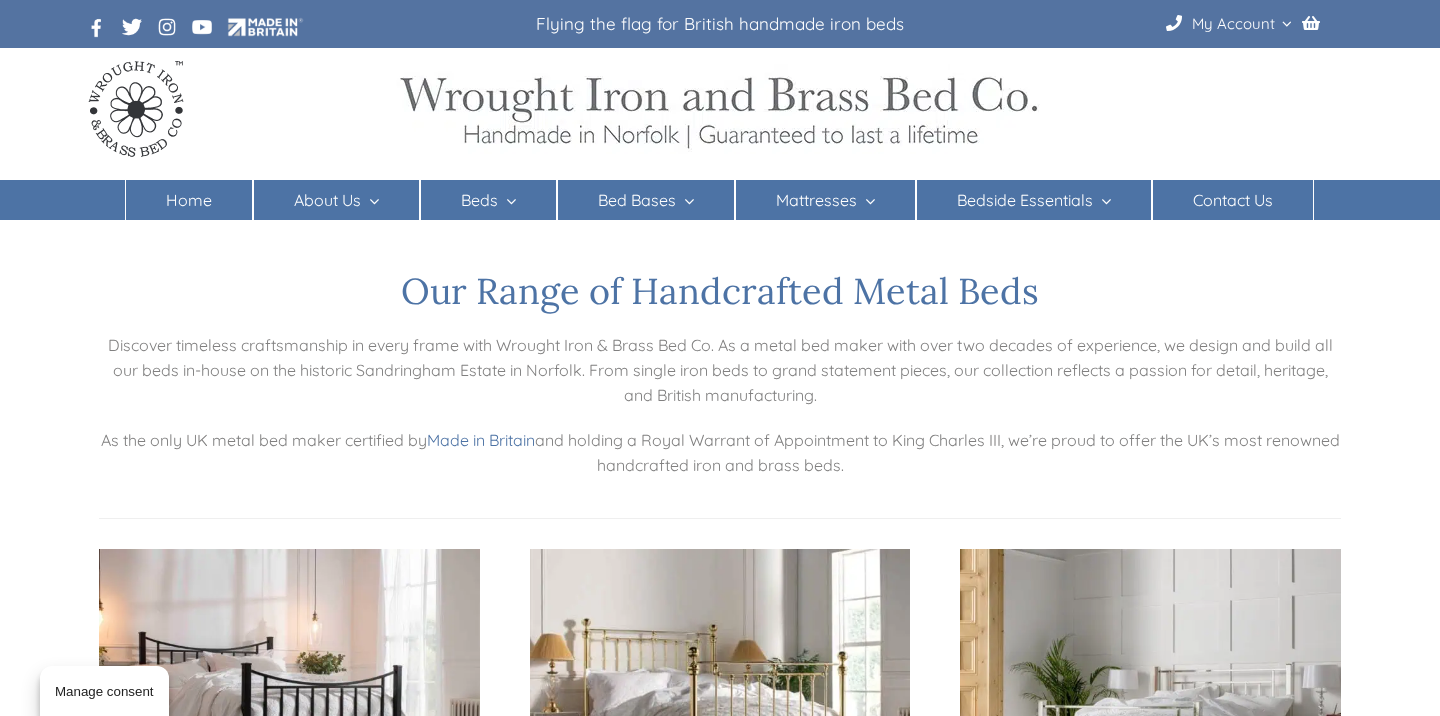 scroll, scrollTop: 0, scrollLeft: 0, axis: both 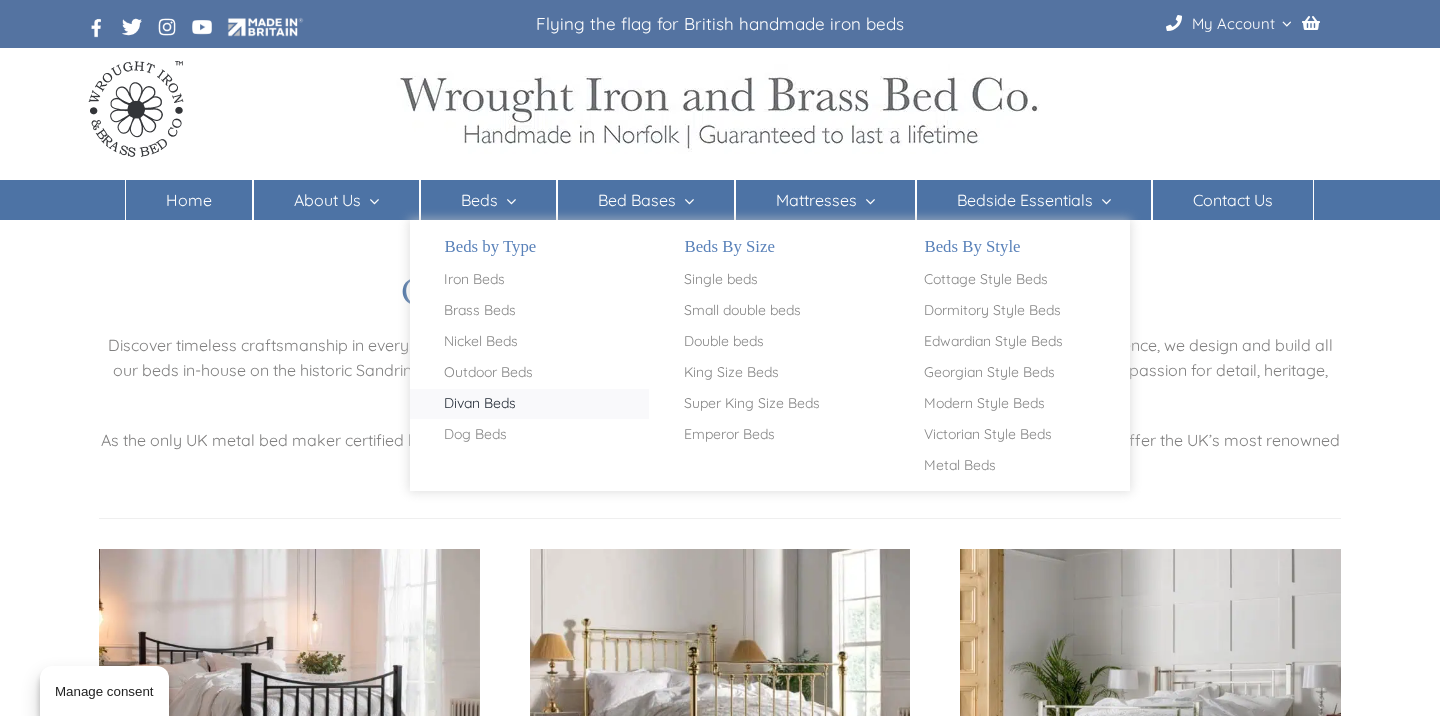 click on "Divan Beds" at bounding box center (480, 404) 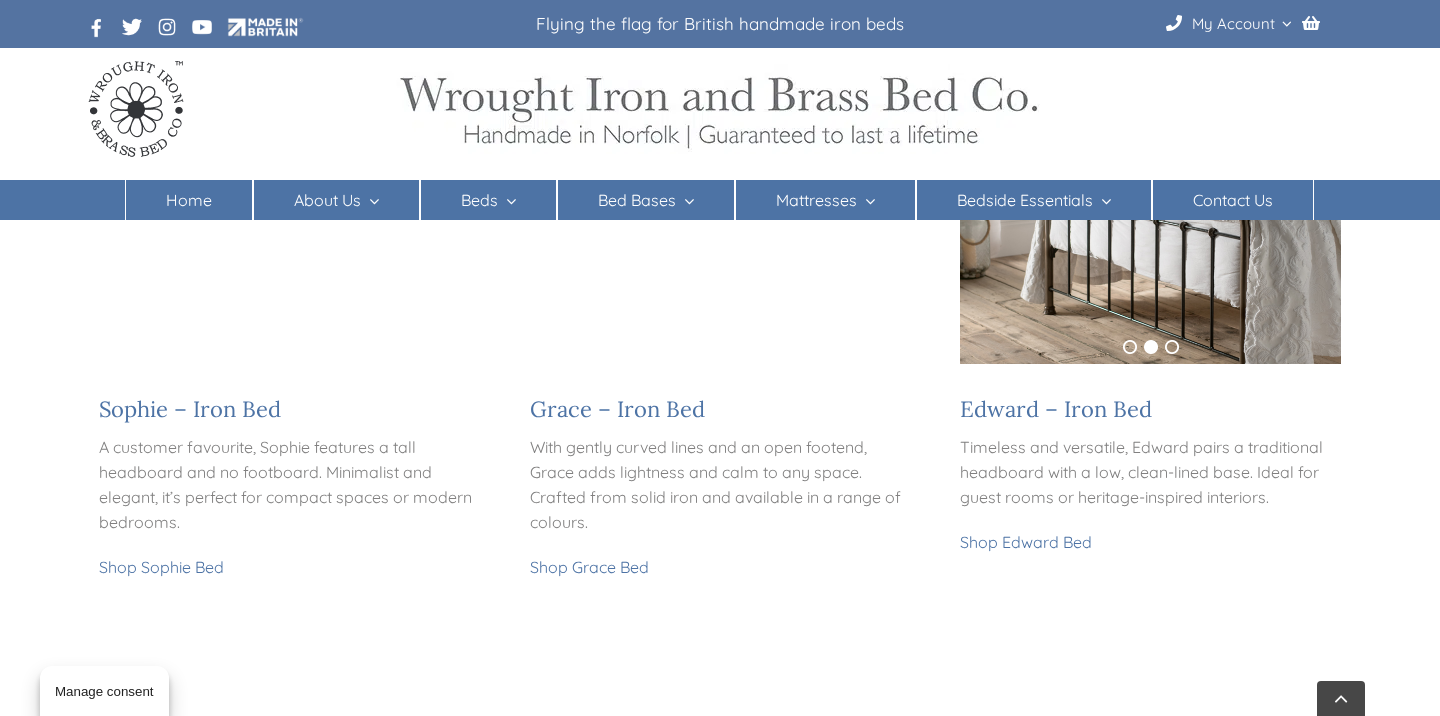 scroll, scrollTop: 454, scrollLeft: 0, axis: vertical 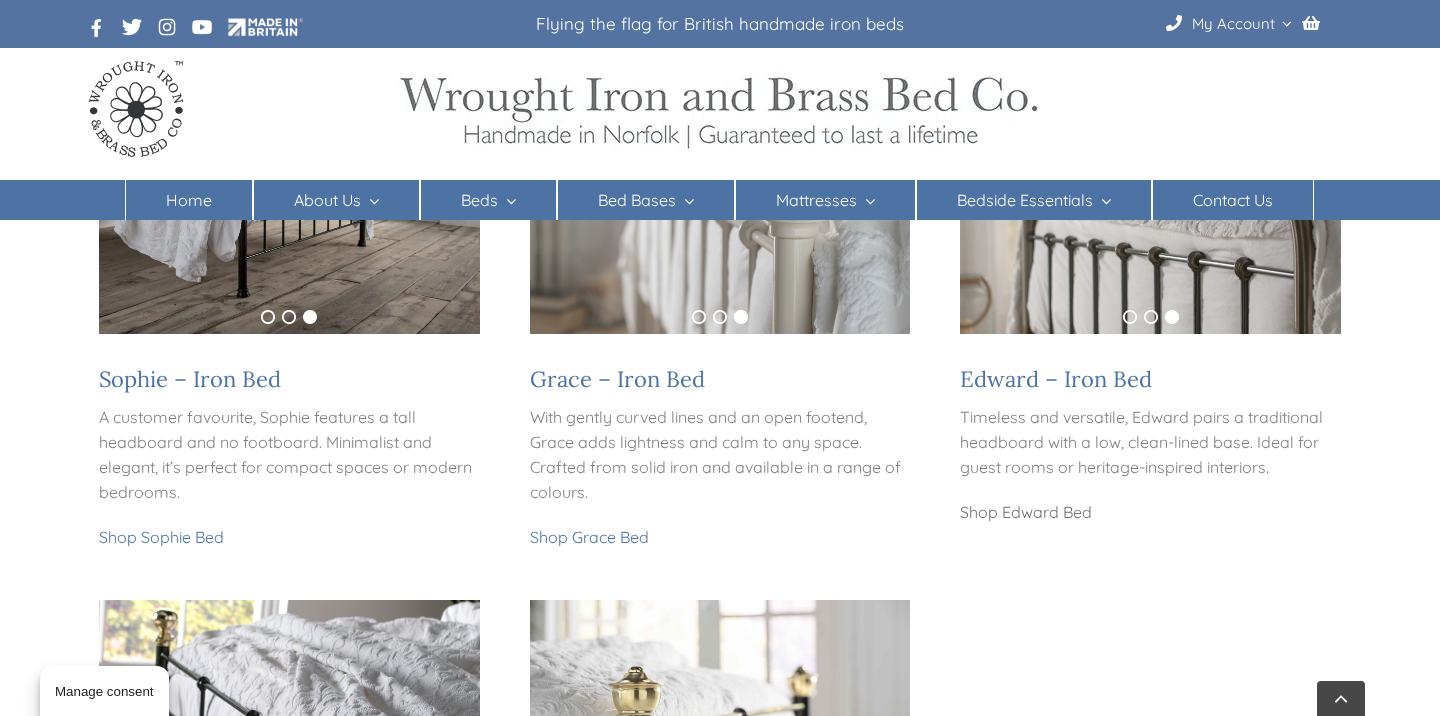 click on "Shop Edward Bed" at bounding box center (1026, 512) 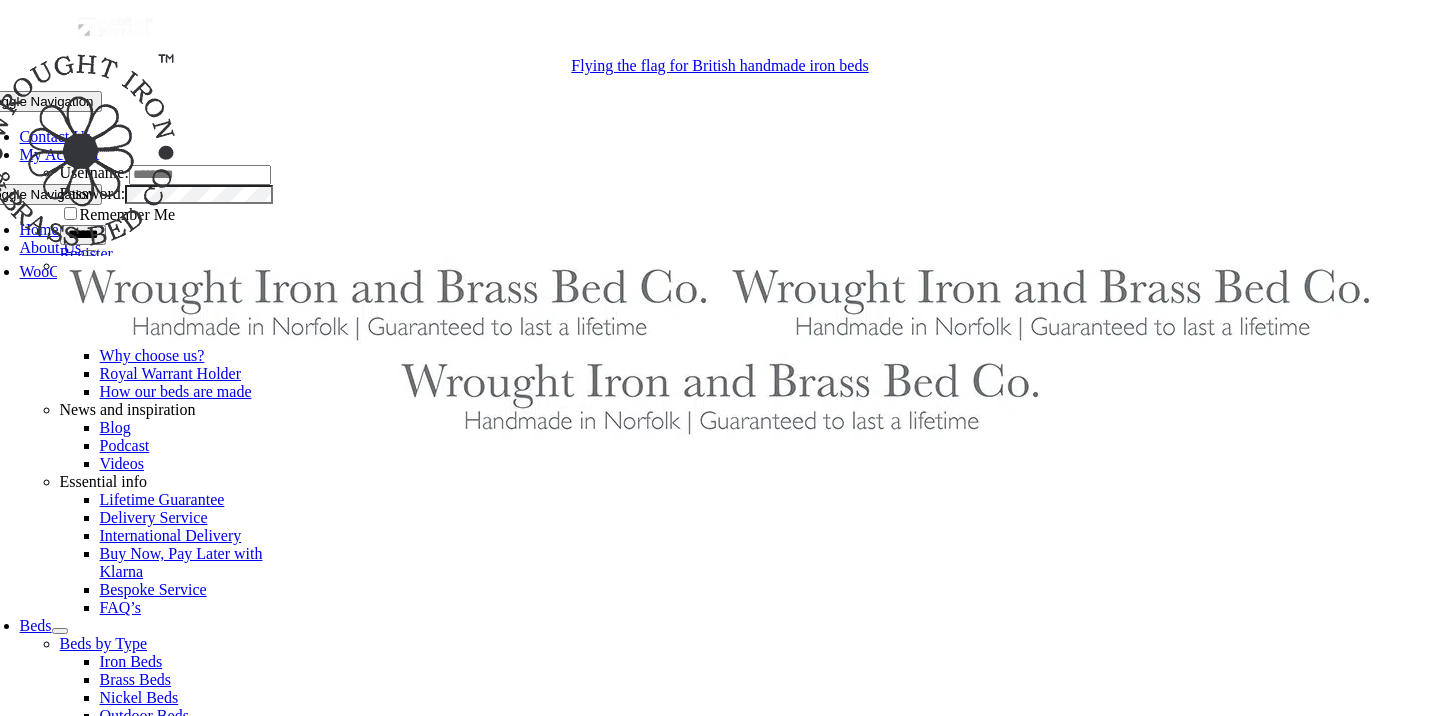scroll, scrollTop: 635, scrollLeft: 0, axis: vertical 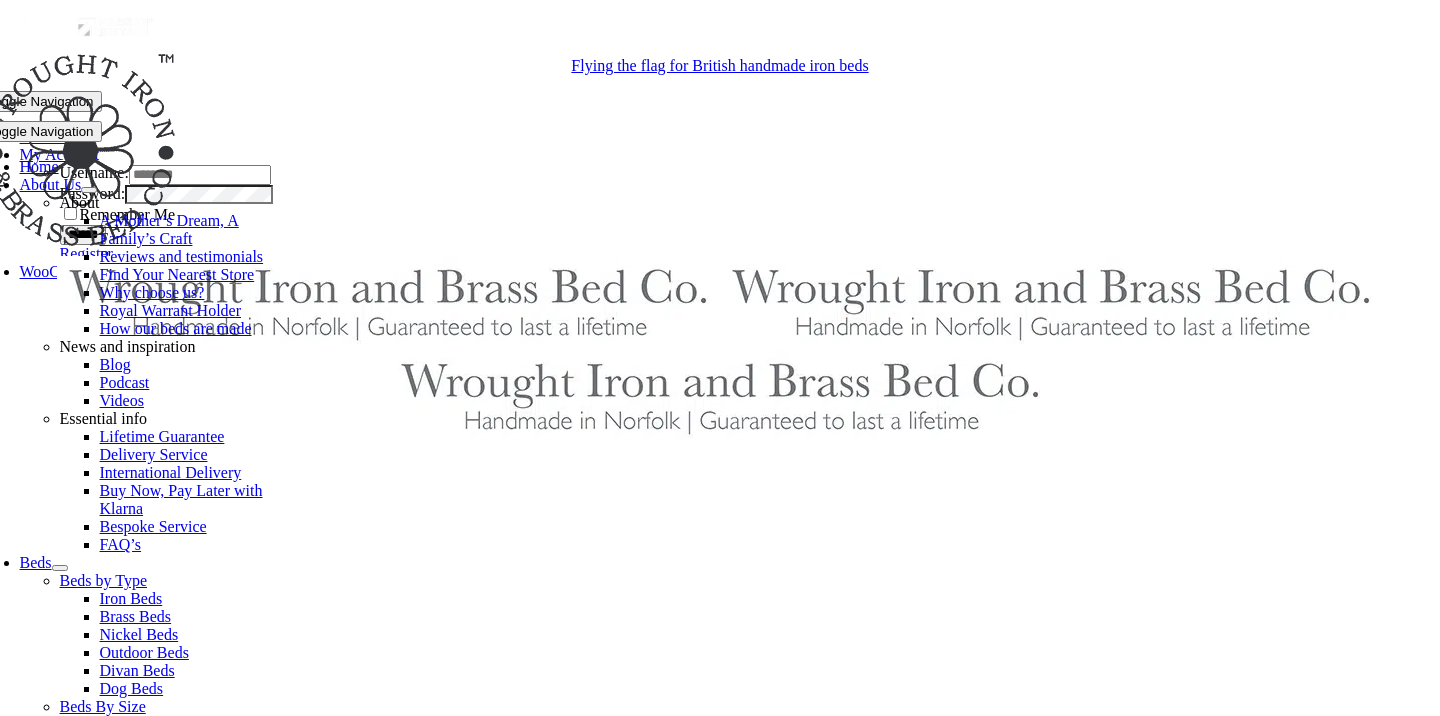 checkbox on "****" 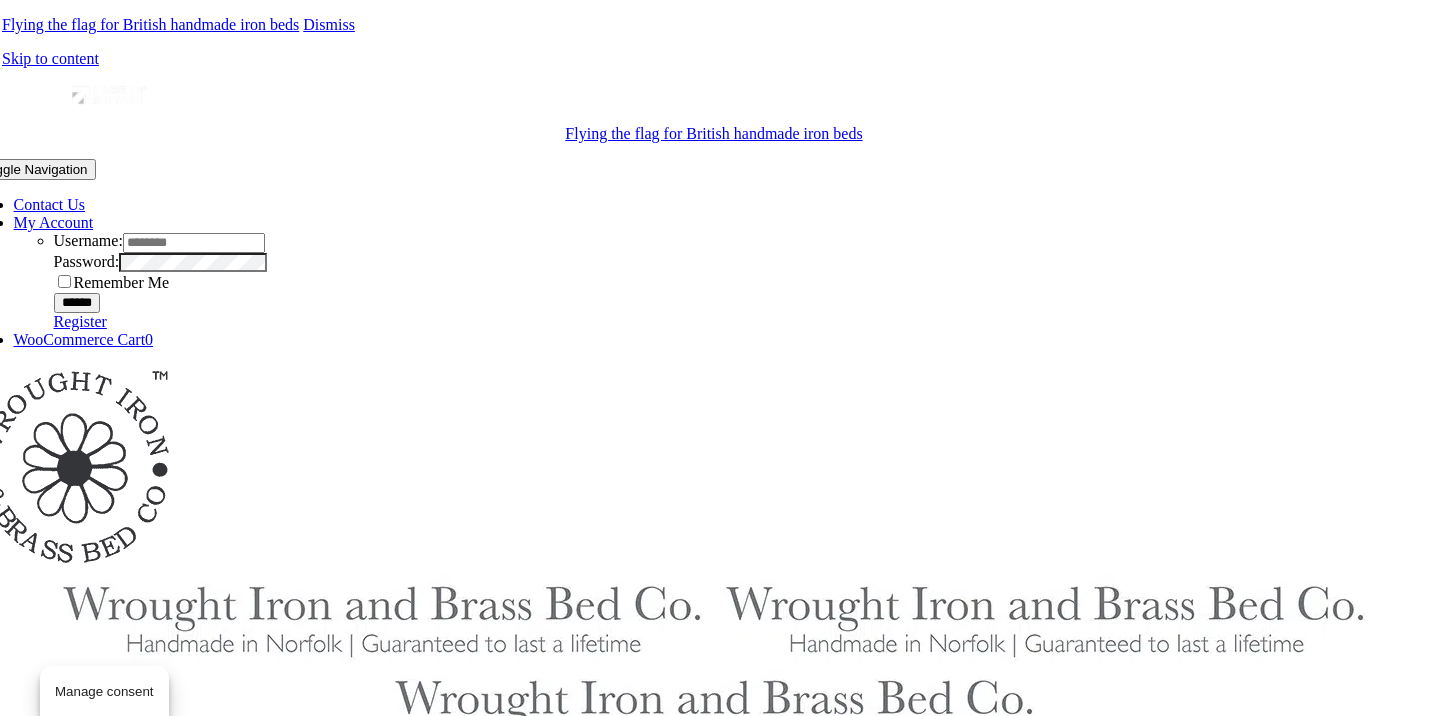 scroll, scrollTop: 0, scrollLeft: 6, axis: horizontal 